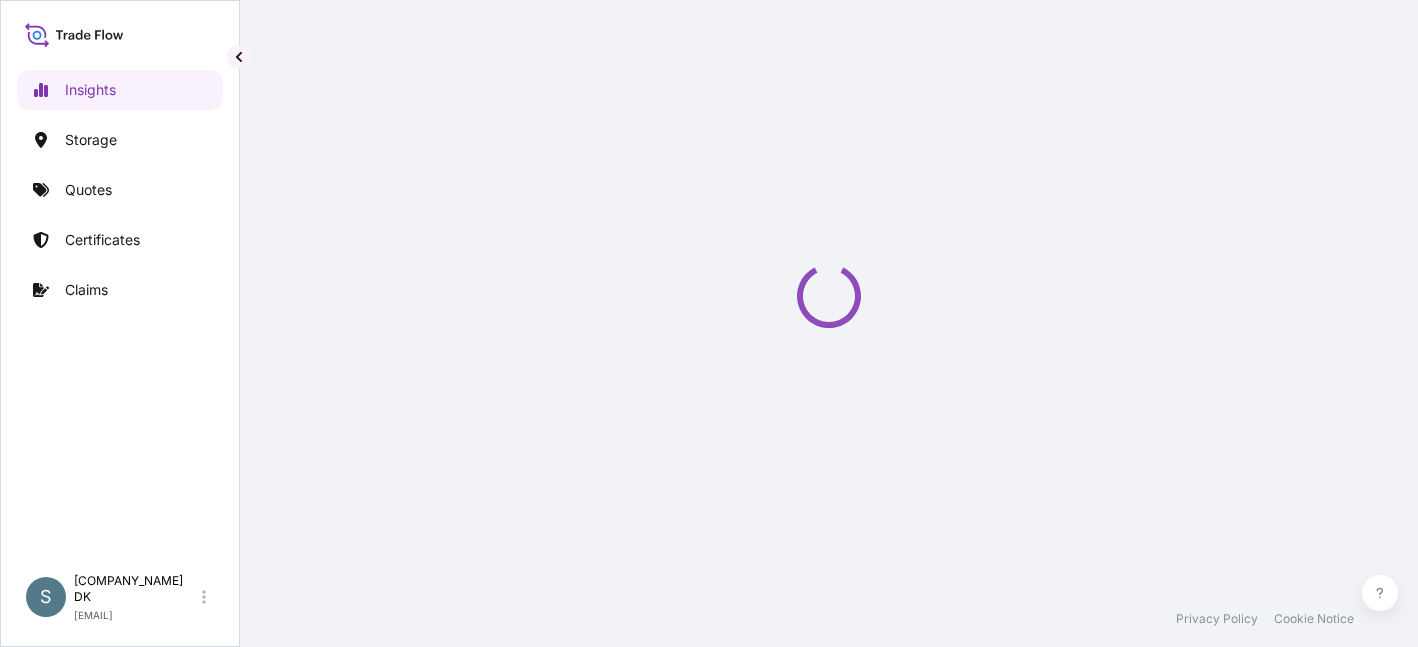 scroll, scrollTop: 0, scrollLeft: 0, axis: both 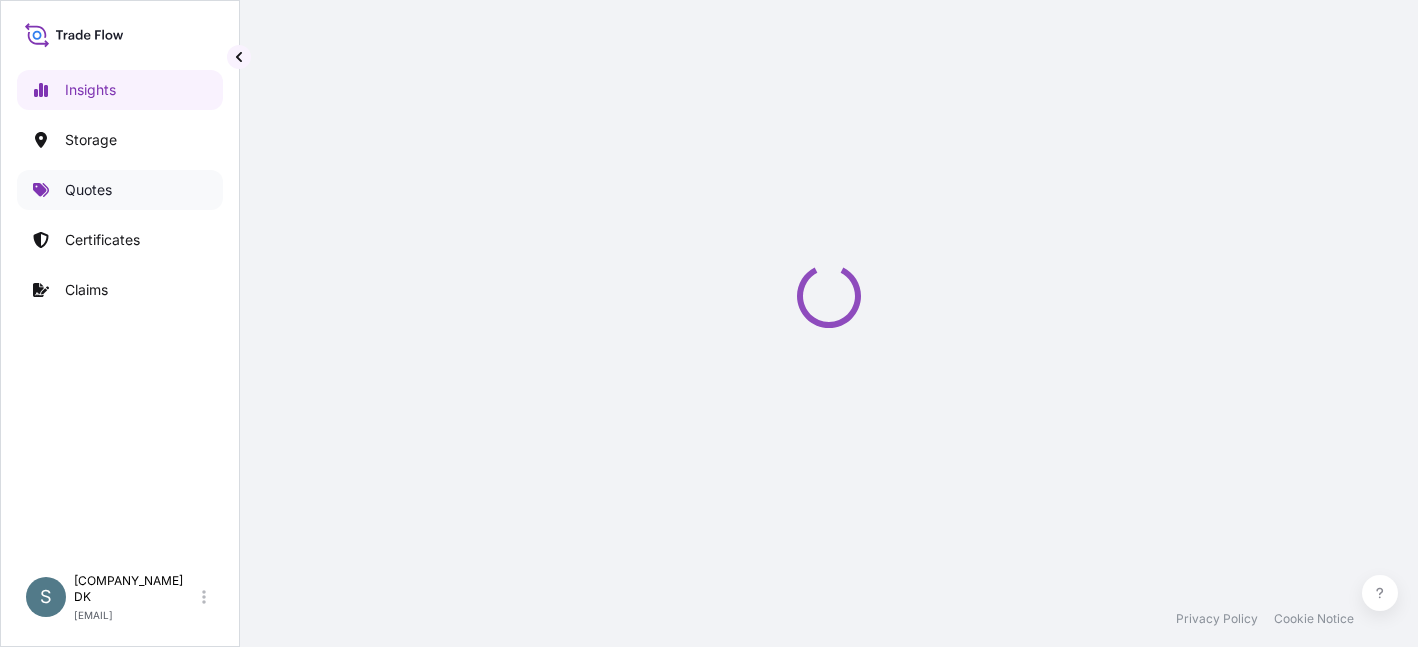 click on "Quotes" at bounding box center (120, 190) 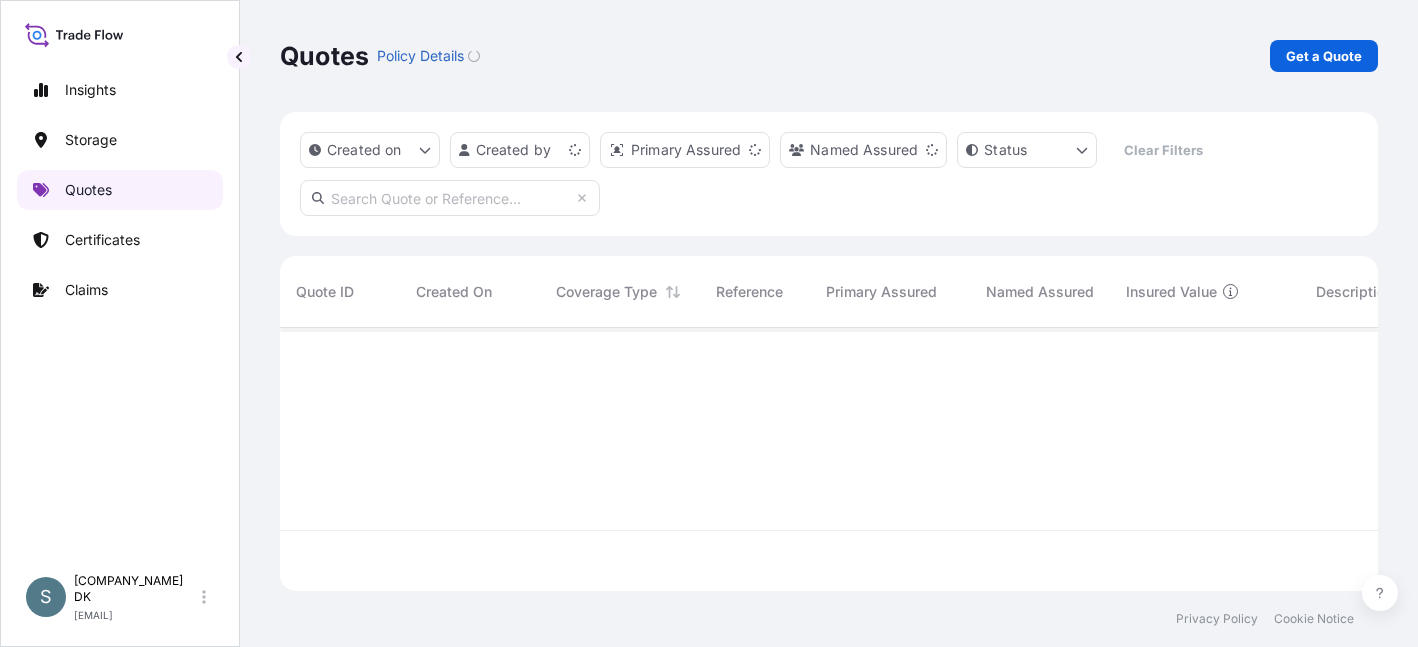 scroll, scrollTop: 16, scrollLeft: 16, axis: both 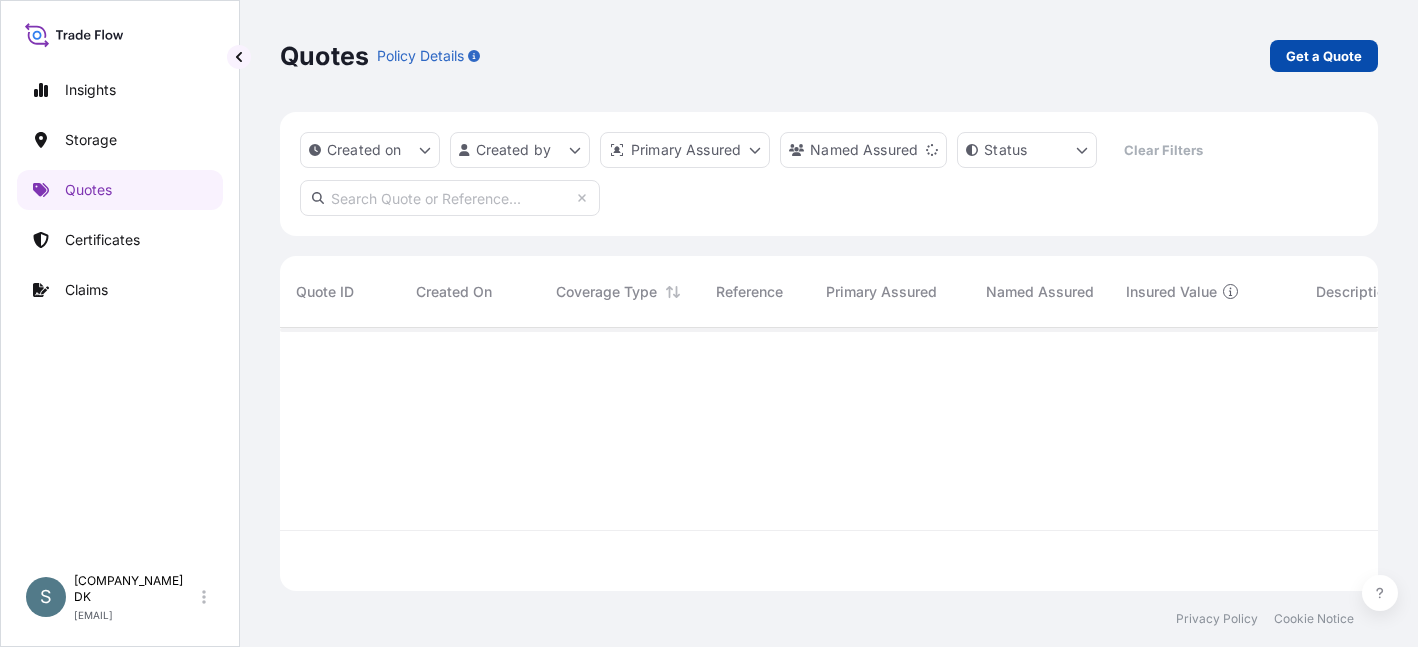 click on "Get a Quote" at bounding box center [1324, 56] 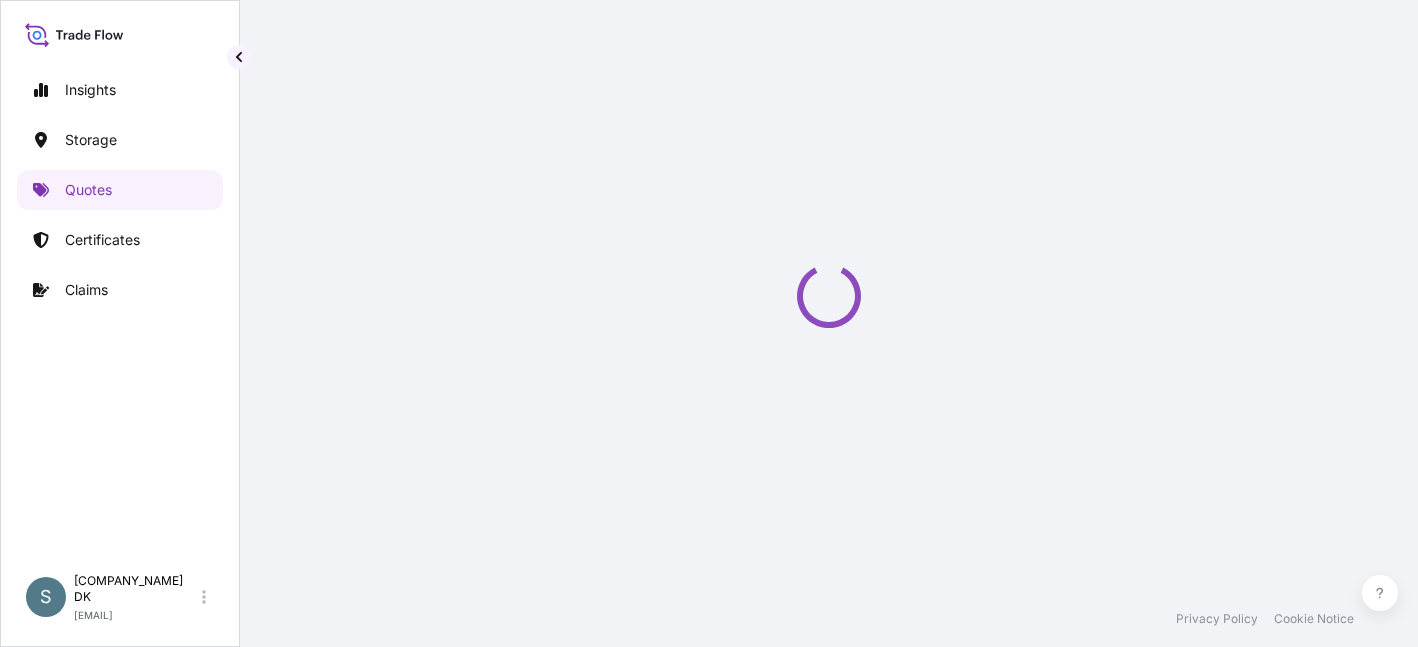 select on "Water" 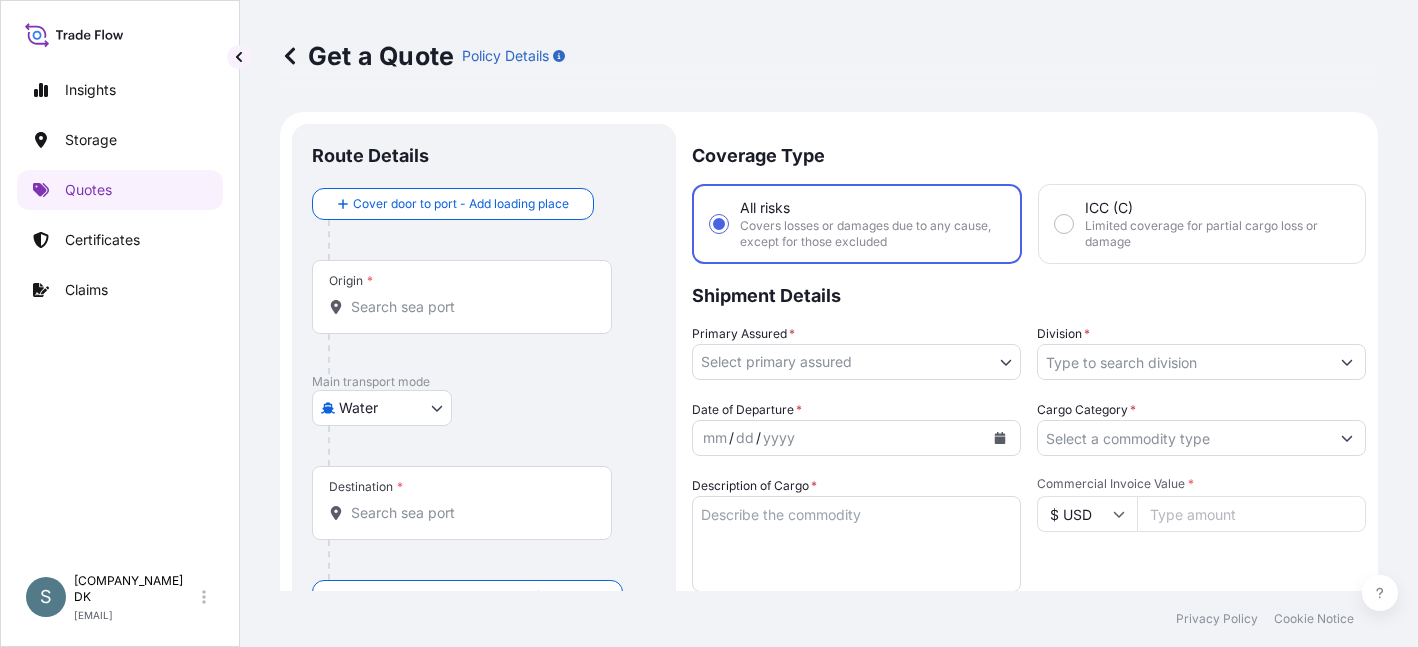scroll, scrollTop: 32, scrollLeft: 0, axis: vertical 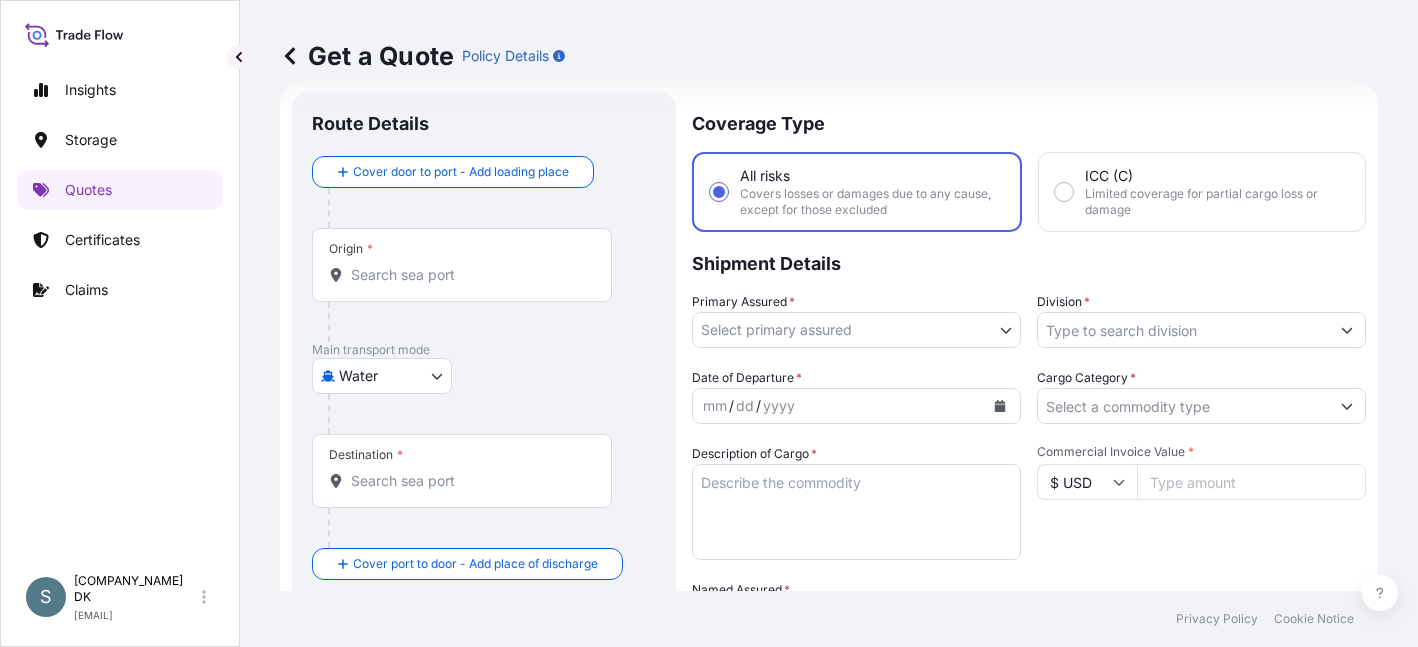 click on "Origin *" at bounding box center [462, 265] 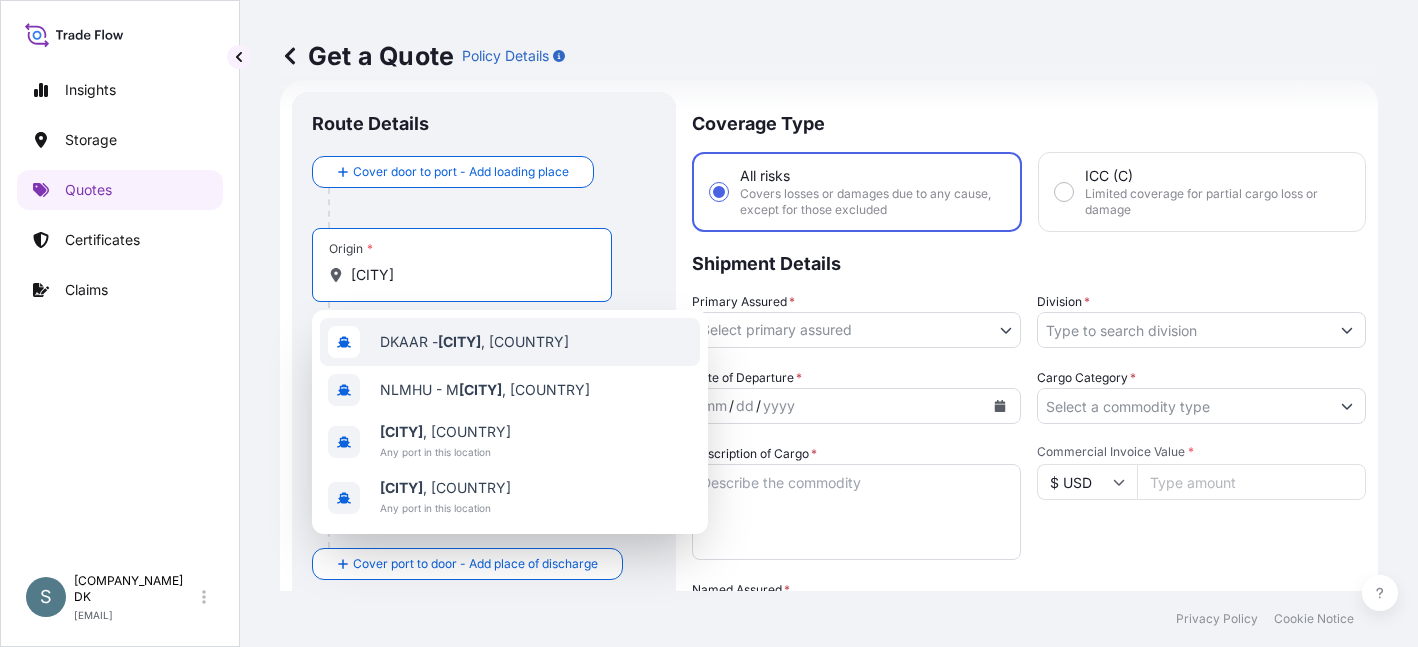 click on "DKAAR -  [CITY], [COUNTRY]" at bounding box center (474, 342) 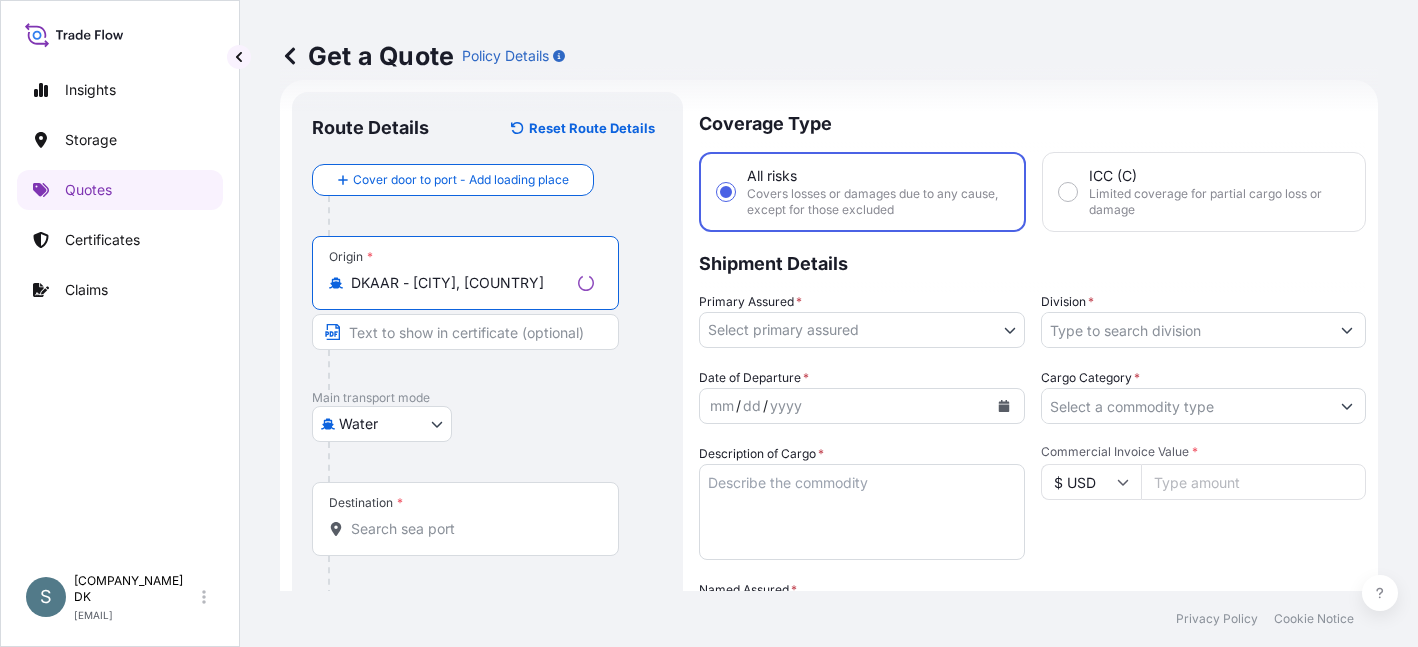 type on "DKAAR - [CITY], [COUNTRY]" 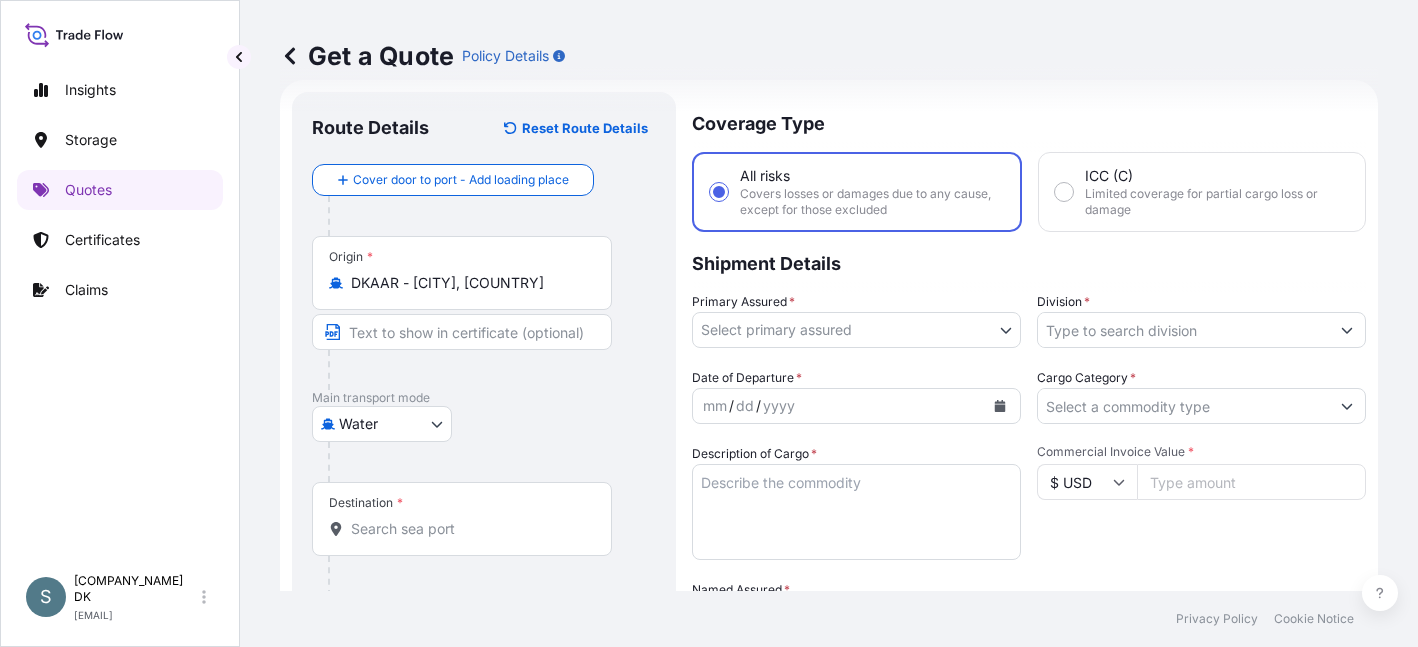 click on "Destination *" at bounding box center [469, 529] 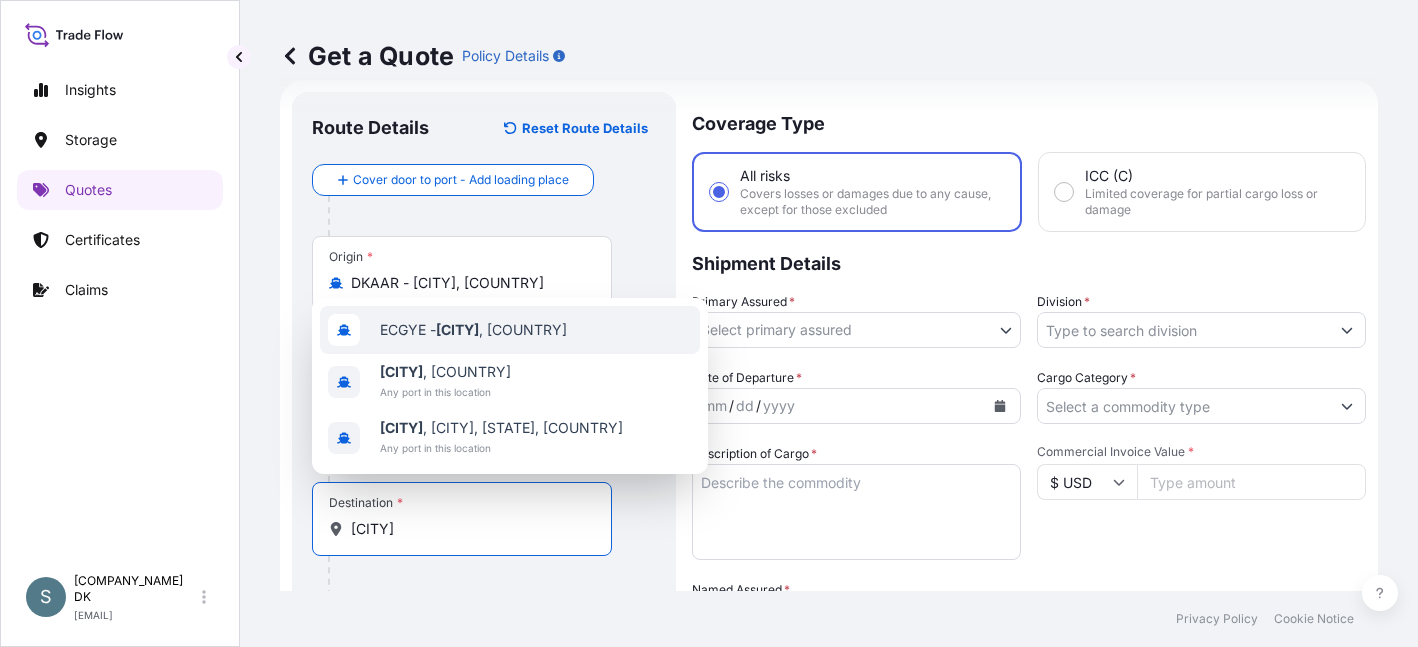 click on "ECGYE -  [CITY] , [COUNTRY]" at bounding box center (473, 330) 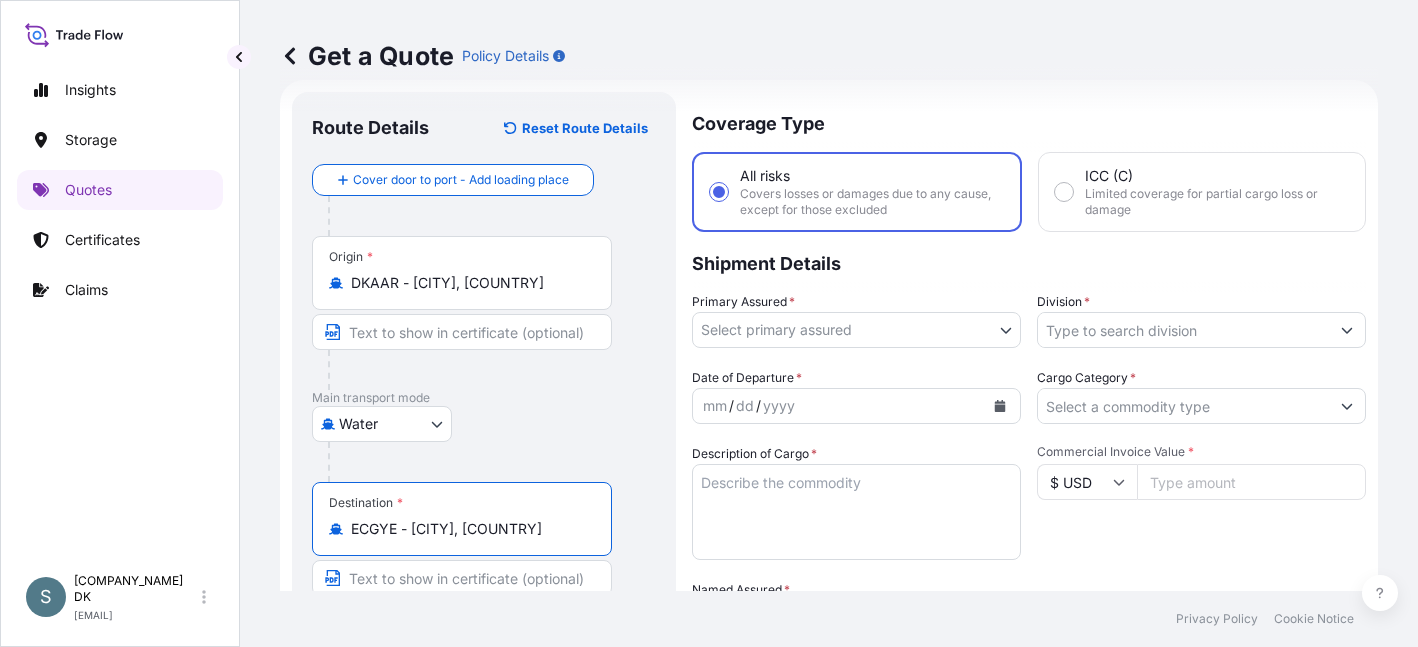 type on "ECGYE - [CITY], [COUNTRY]" 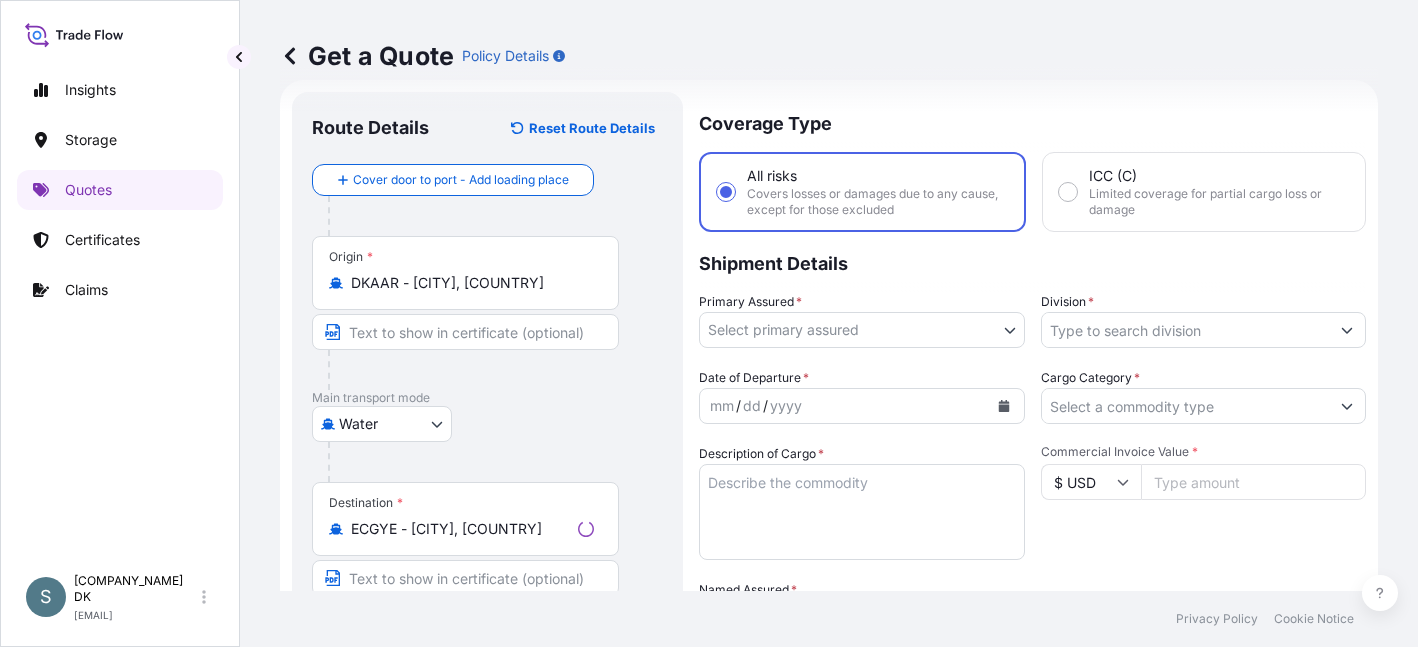 click on "Water Air Water Inland" at bounding box center [487, 424] 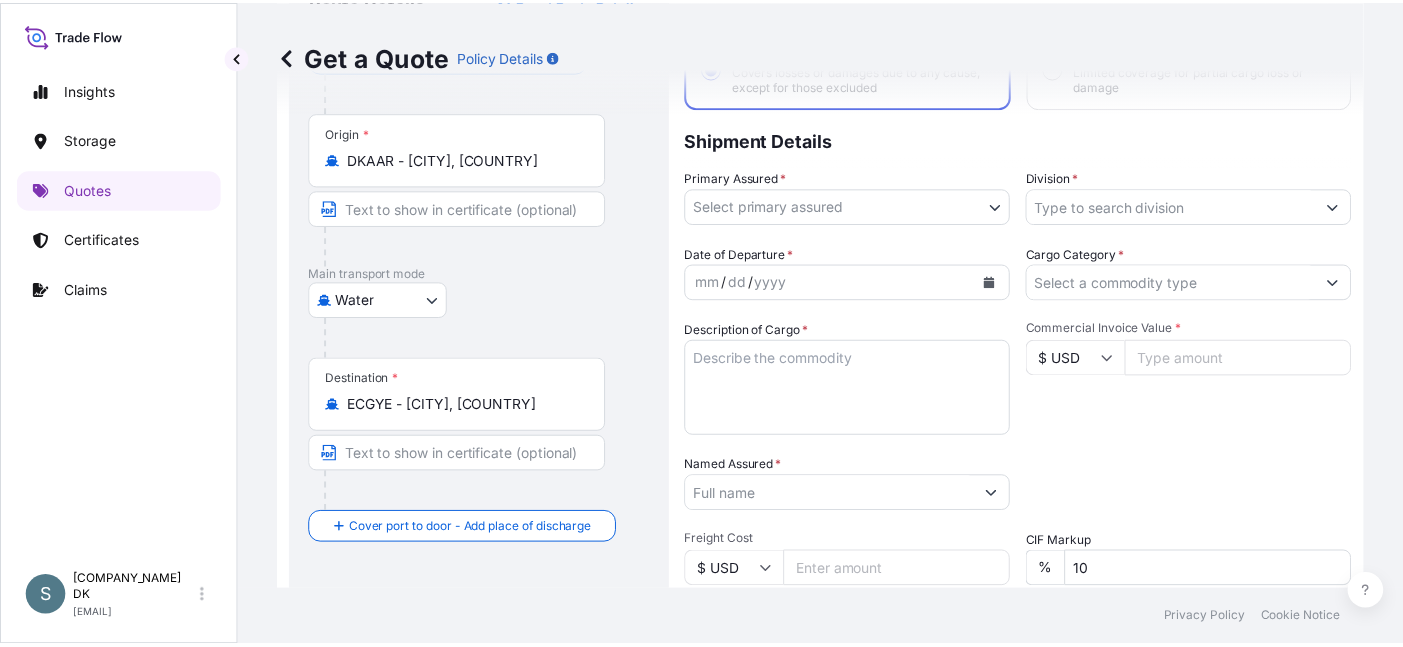 scroll, scrollTop: 32, scrollLeft: 0, axis: vertical 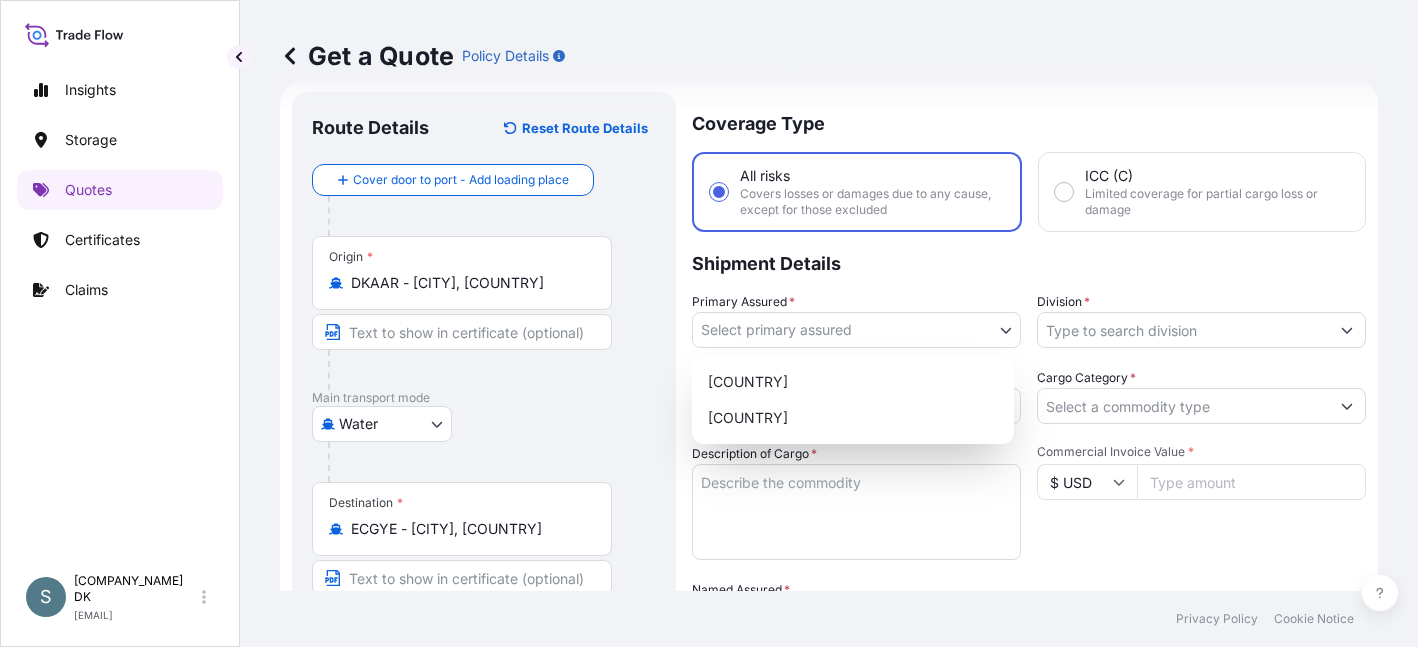 click on "Insights Storage Quotes Certificates Claims S [COMPANY_NAME]   DK [EMAIL] Get a Quote Policy Details Route Details Reset Route Details   Cover door to port - Add loading place Place of loading Road / Inland Road / Inland Origin * [REFERENCE] - [CITY], [COUNTRY] Main transport mode Water Air Water Inland Destination * [REFERENCE] - [CITY], [COUNTRY] Cover port to door - Add place of discharge Road / Inland Road / Inland Place of Discharge Coverage Type All risks Covers losses or damages due to any cause, except for those excluded ICC (C) Limited coverage for partial cargo loss or damage Shipment Details Primary Assured * [COUNTRY] [COUNTRY] Division * Date of Departure * [DATE] Cargo Category * Description of Cargo * [CHEMICAL_NAME], [CHEMICAL_NAME], [QUALITY] Commercial Invoice Value   * [CURRENCY] [NUMBER] Named Assured * [COMPANY_NAME] Packing Category Select a packing category Please select a primary mode of transportation first. Freight Cost   [CURRENCY] [NUMBER] CIF Markup % 10 Reference Duty Cost   [CURRENCY] [NUMBER] Vessel Name Marks & Numbers Letter of Credit *" at bounding box center (709, 323) 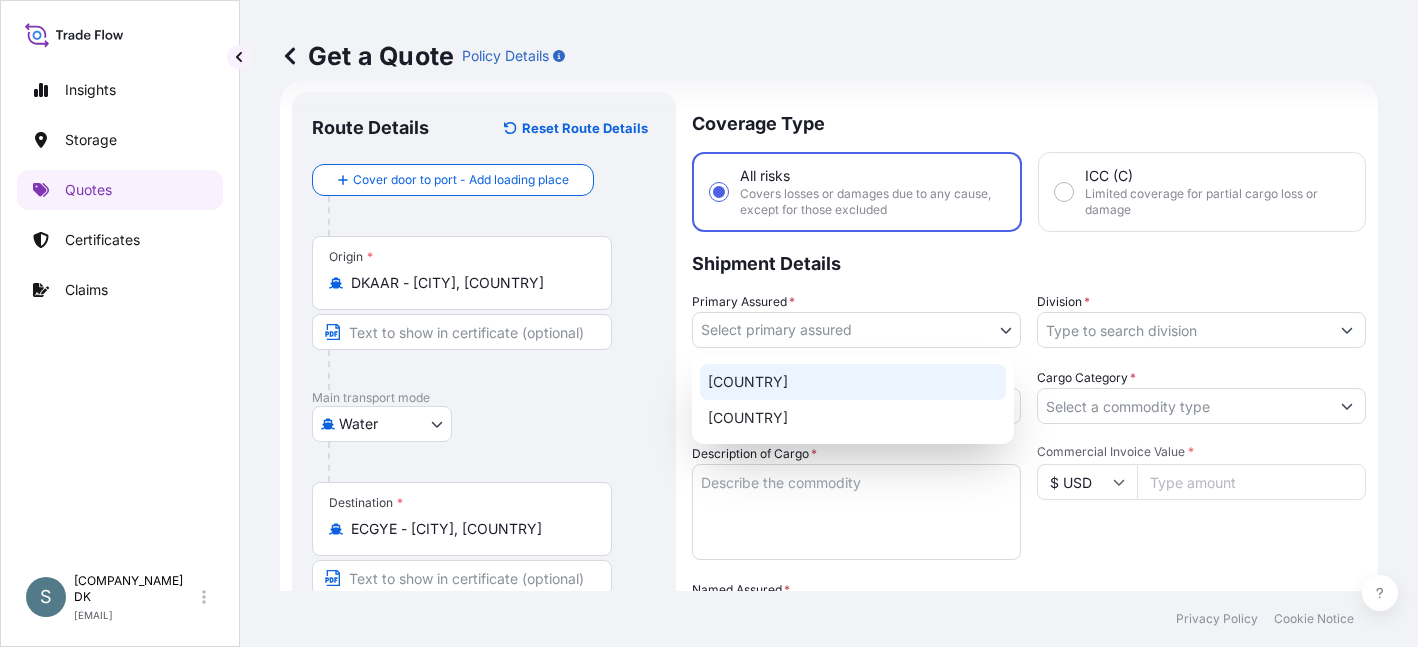 click on "[COUNTRY]" at bounding box center [853, 382] 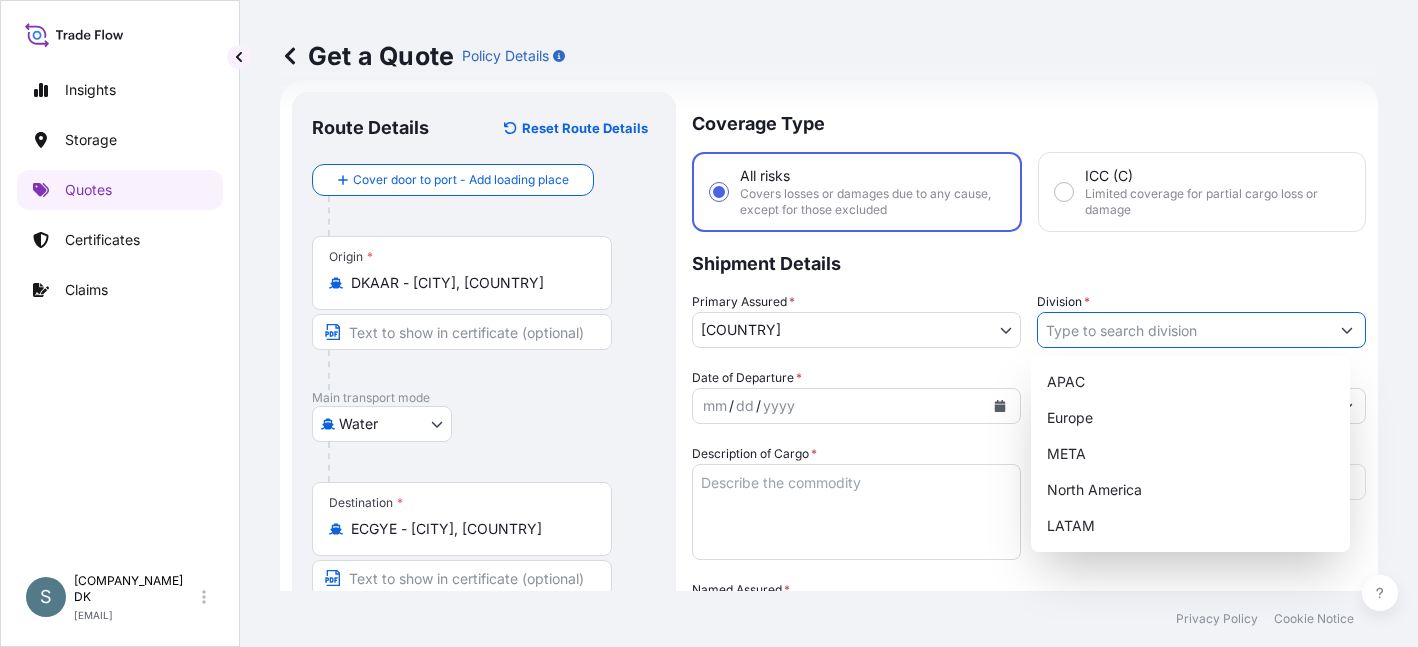 click on "Division *" at bounding box center [1183, 330] 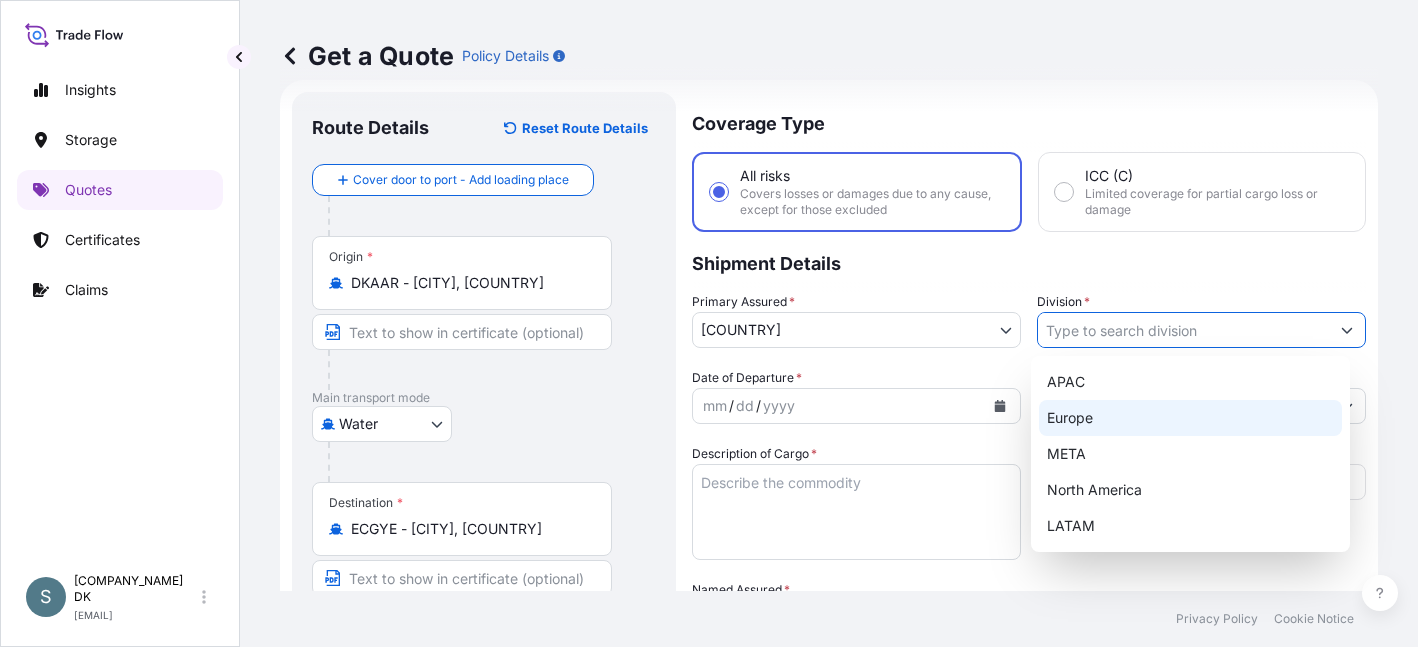 click on "Europe" at bounding box center (1191, 418) 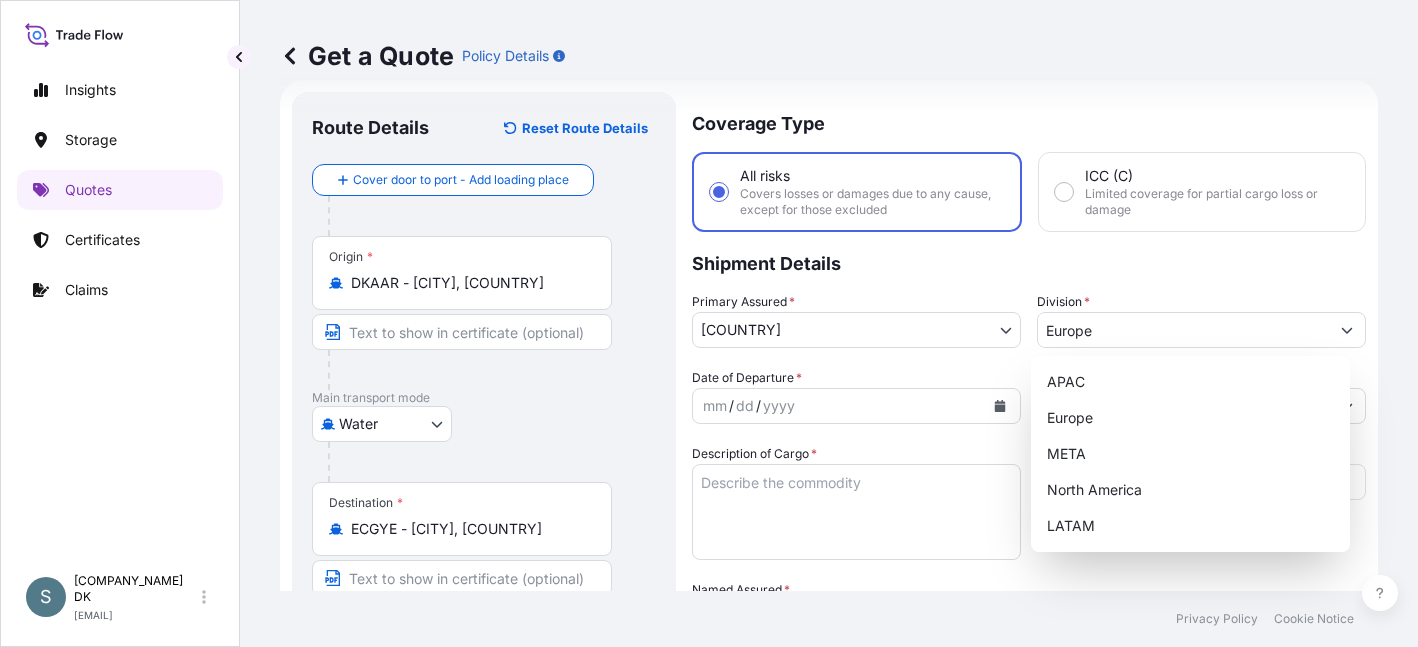 click on "Shipment Details" at bounding box center (1029, 262) 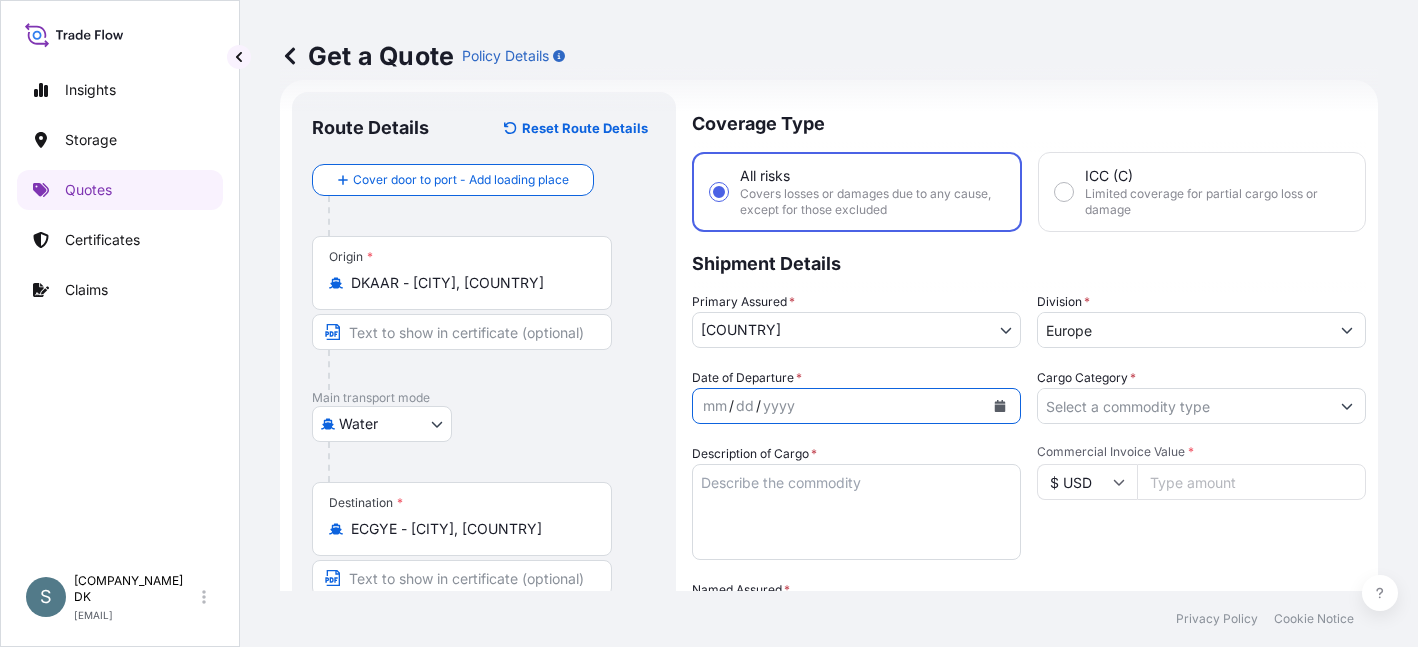 click at bounding box center (1000, 406) 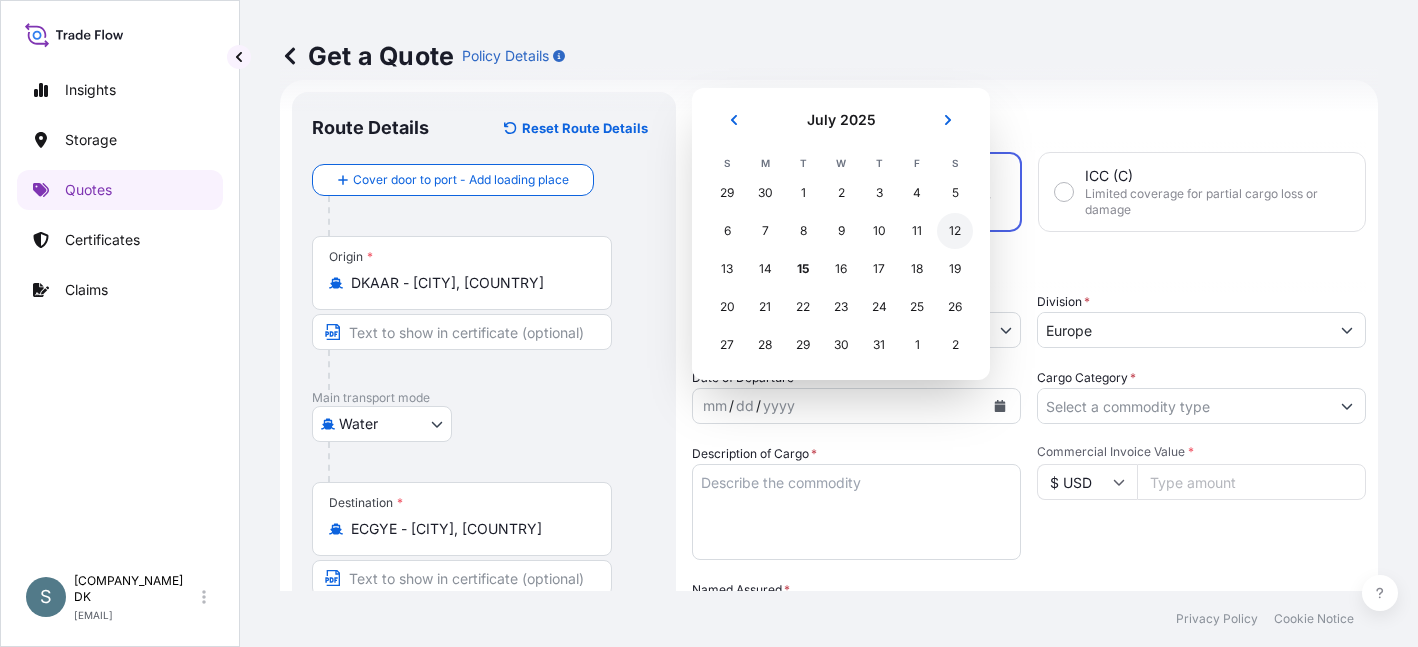 click on "12" at bounding box center (955, 231) 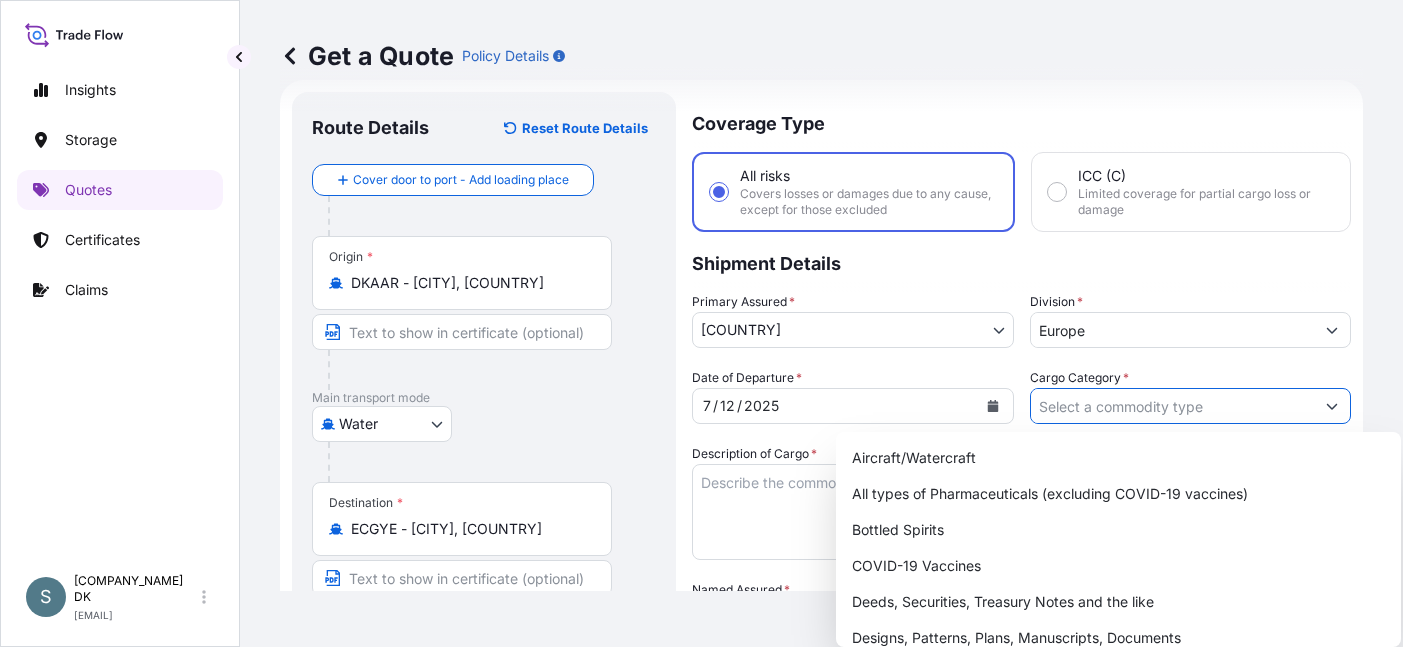 click on "Cargo Category *" at bounding box center [1173, 406] 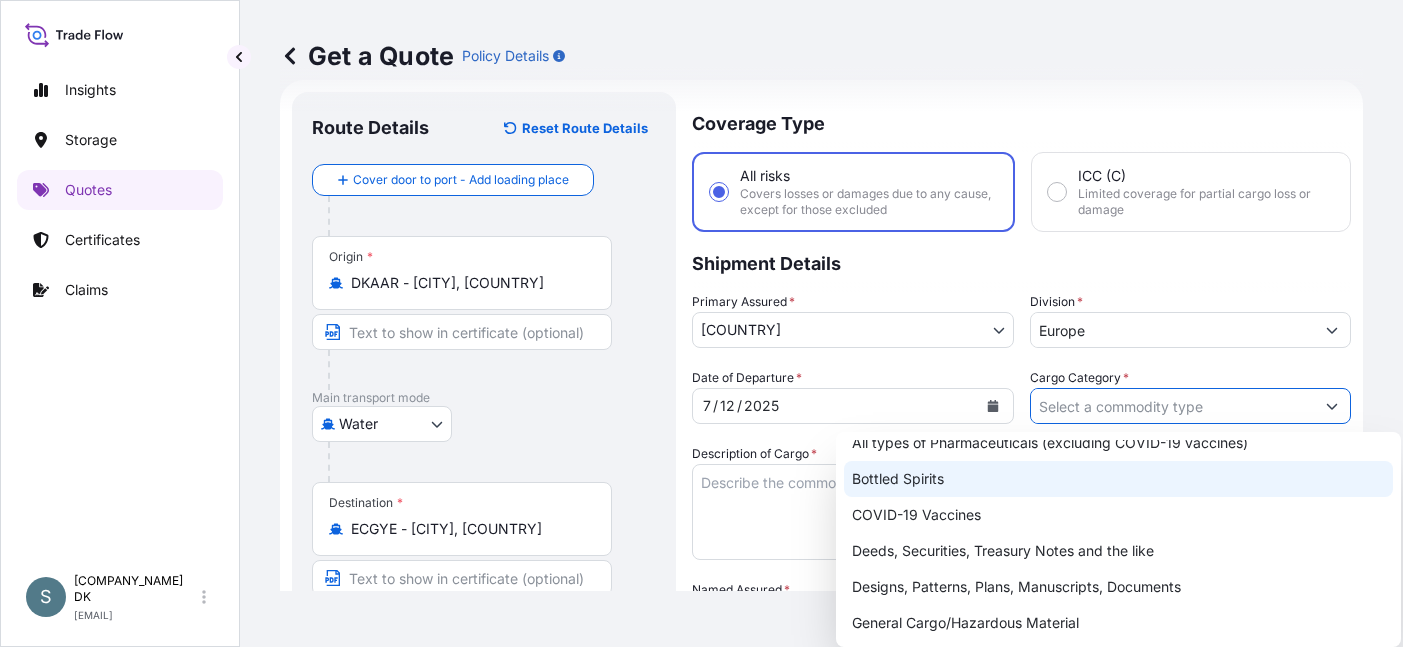 scroll, scrollTop: 100, scrollLeft: 0, axis: vertical 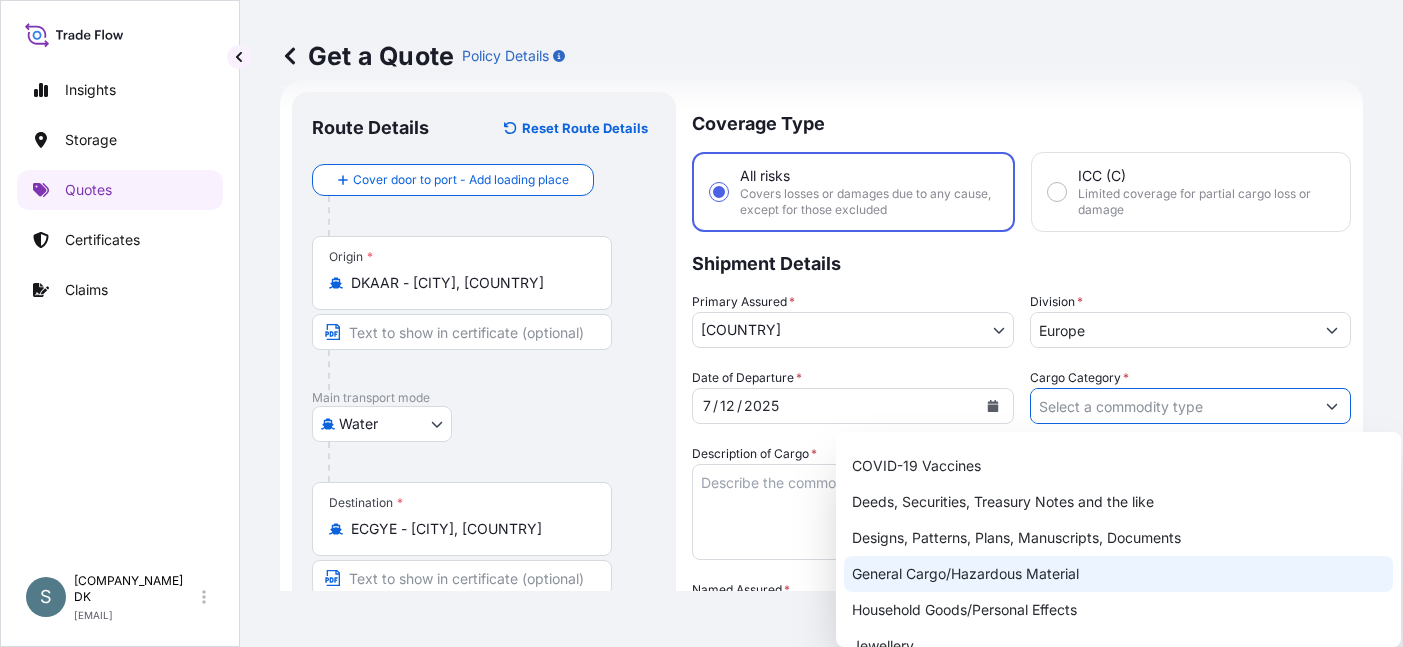 click on "General Cargo/Hazardous Material" at bounding box center [1118, 574] 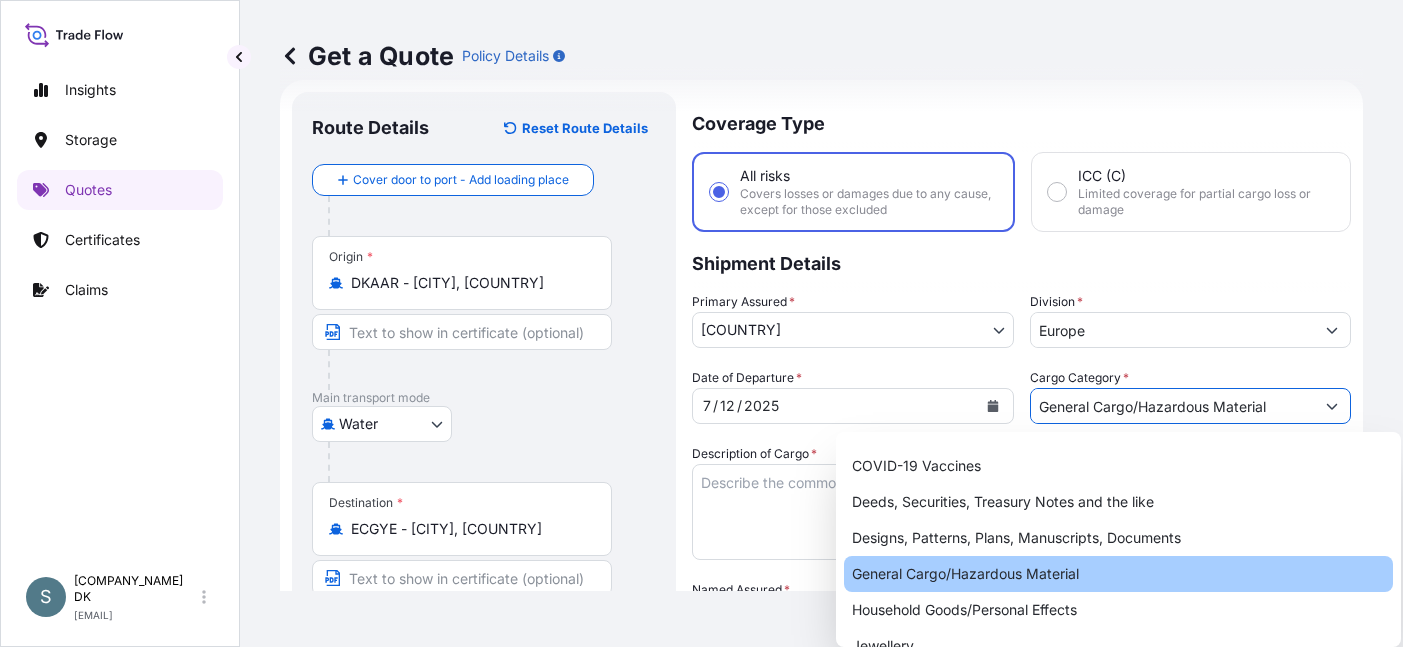 type on "General Cargo/Hazardous Material" 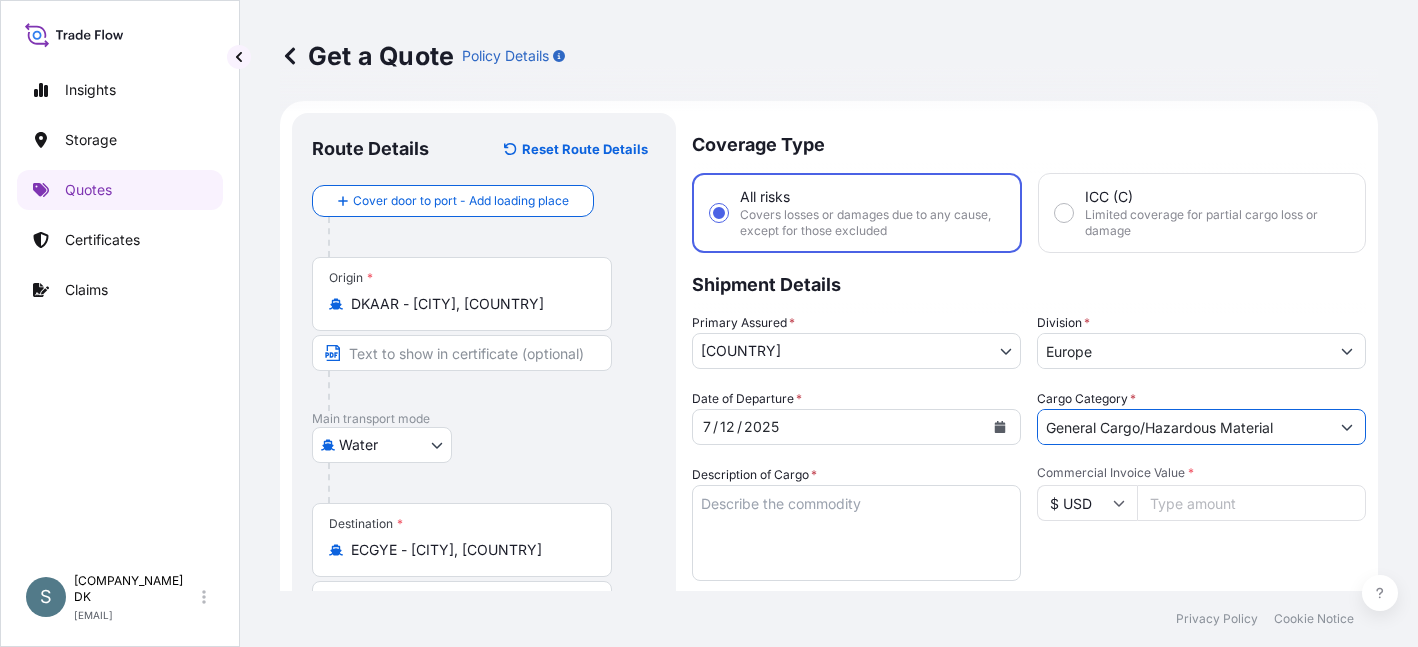 scroll, scrollTop: 0, scrollLeft: 0, axis: both 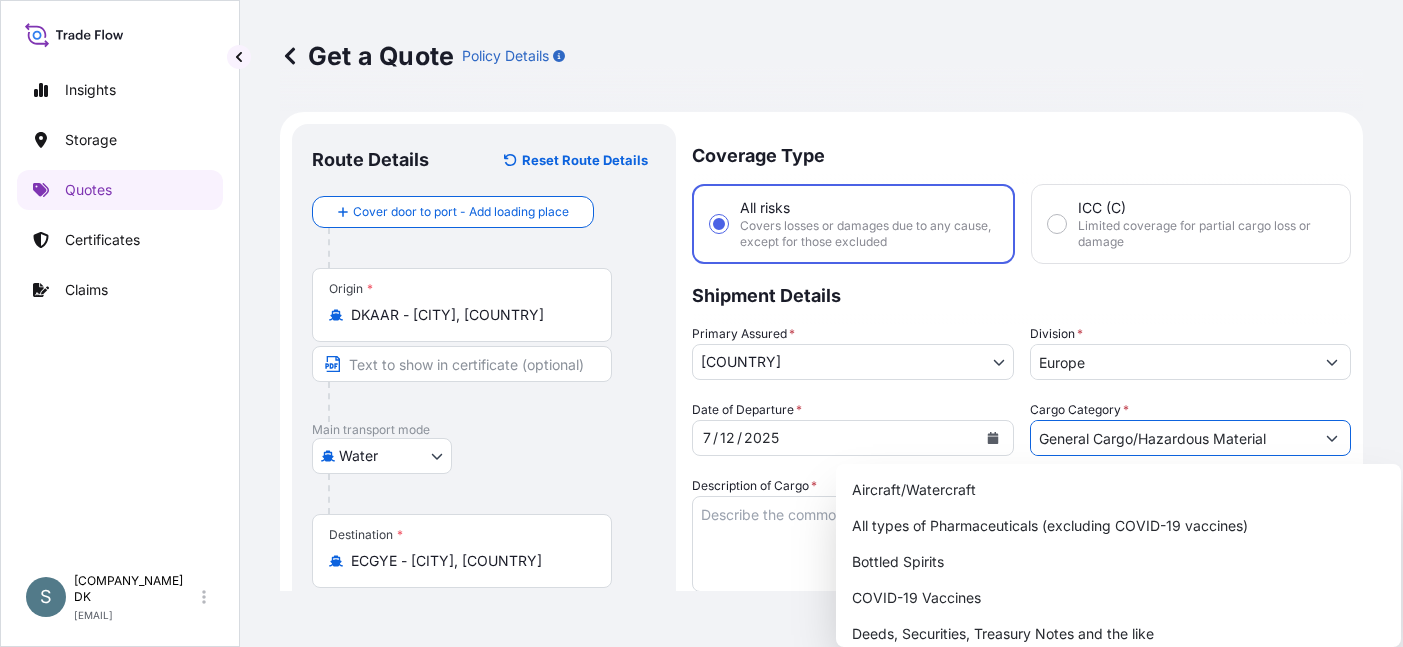 click on "Shipment Details" at bounding box center (1021, 294) 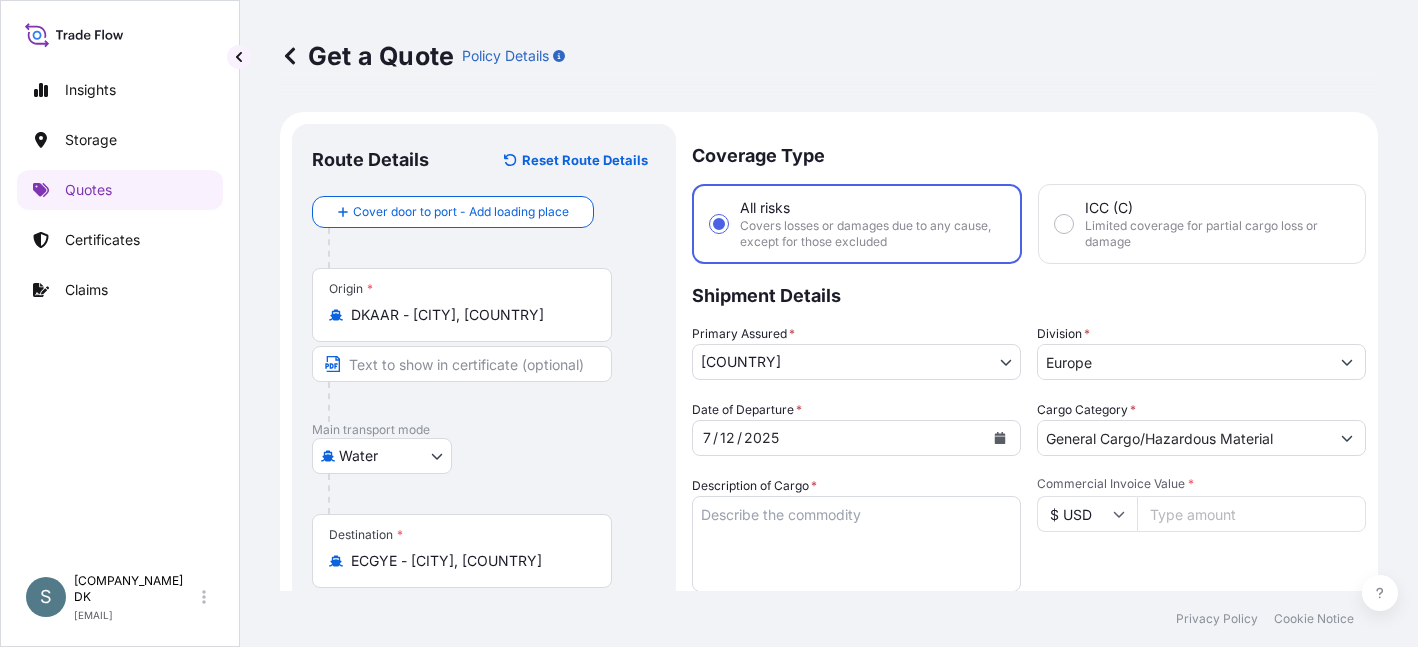 click on "Description of Cargo *" at bounding box center (856, 544) 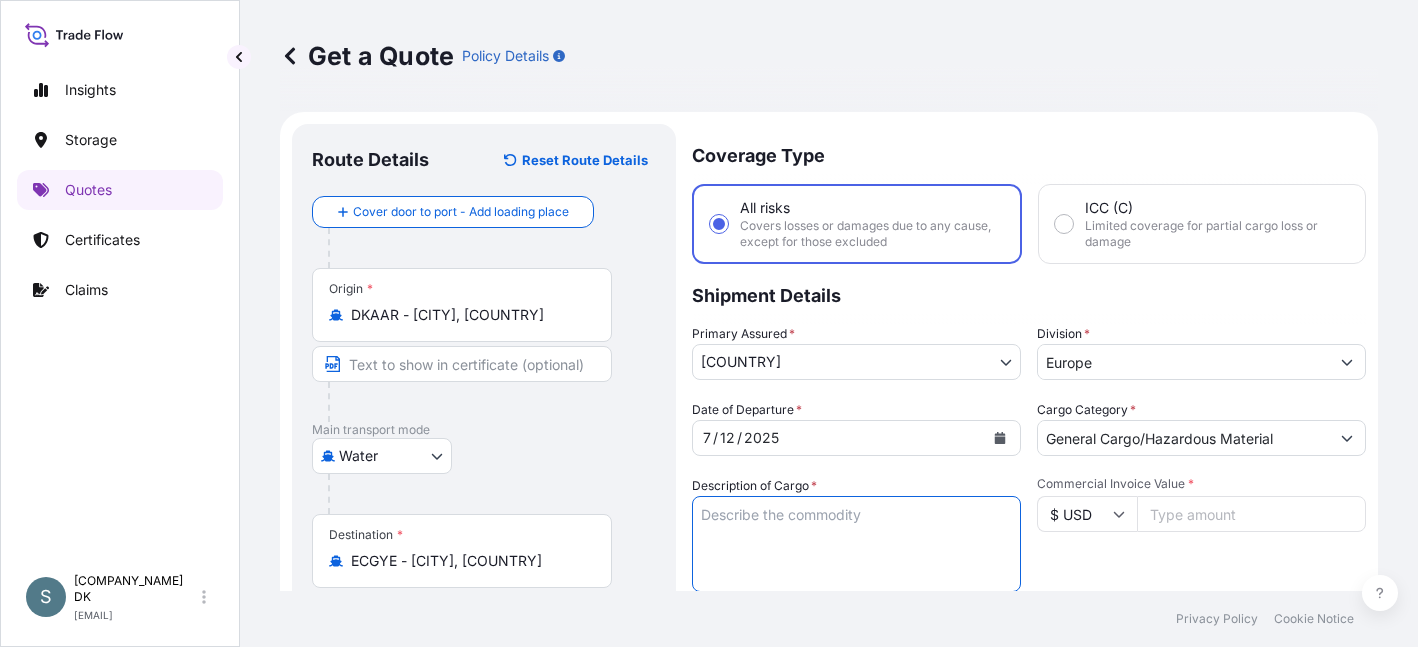paste on "[FIRST] [LAST], [CHEMICAL_NAME], [QUALITY]" 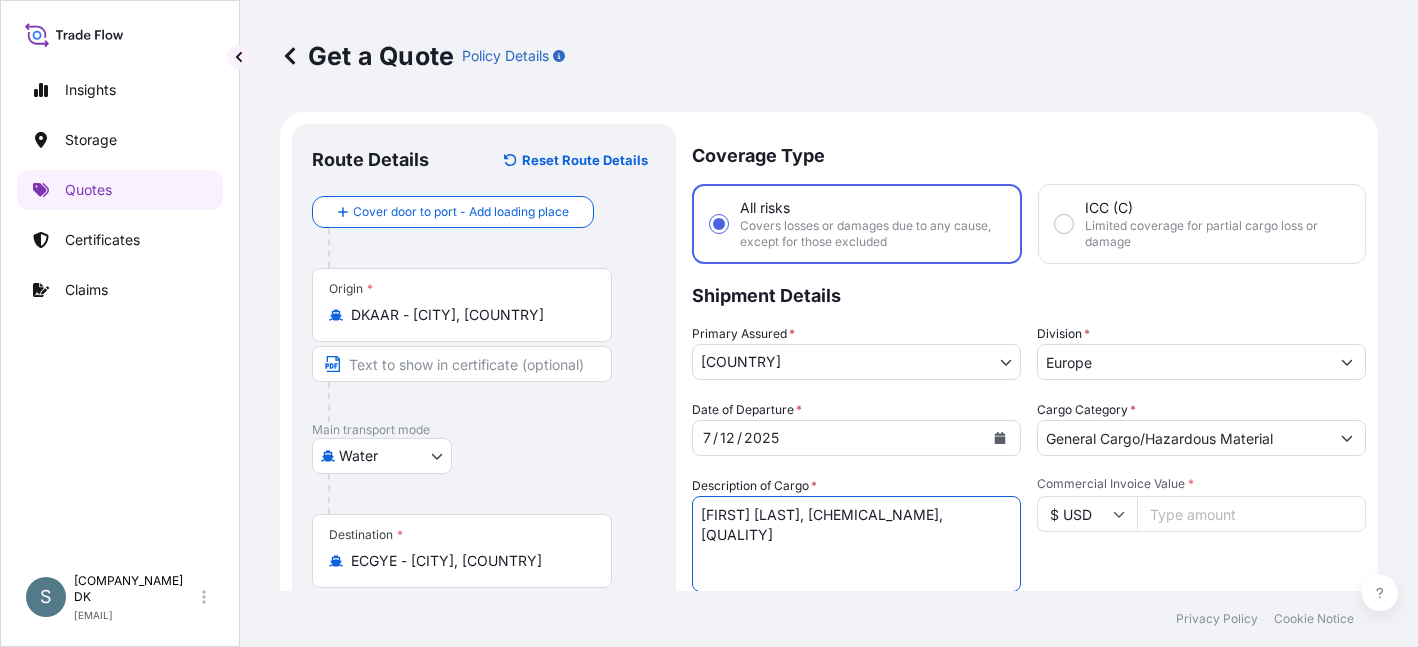 type on "[FIRST] [LAST], [CHEMICAL_NAME], [QUALITY]" 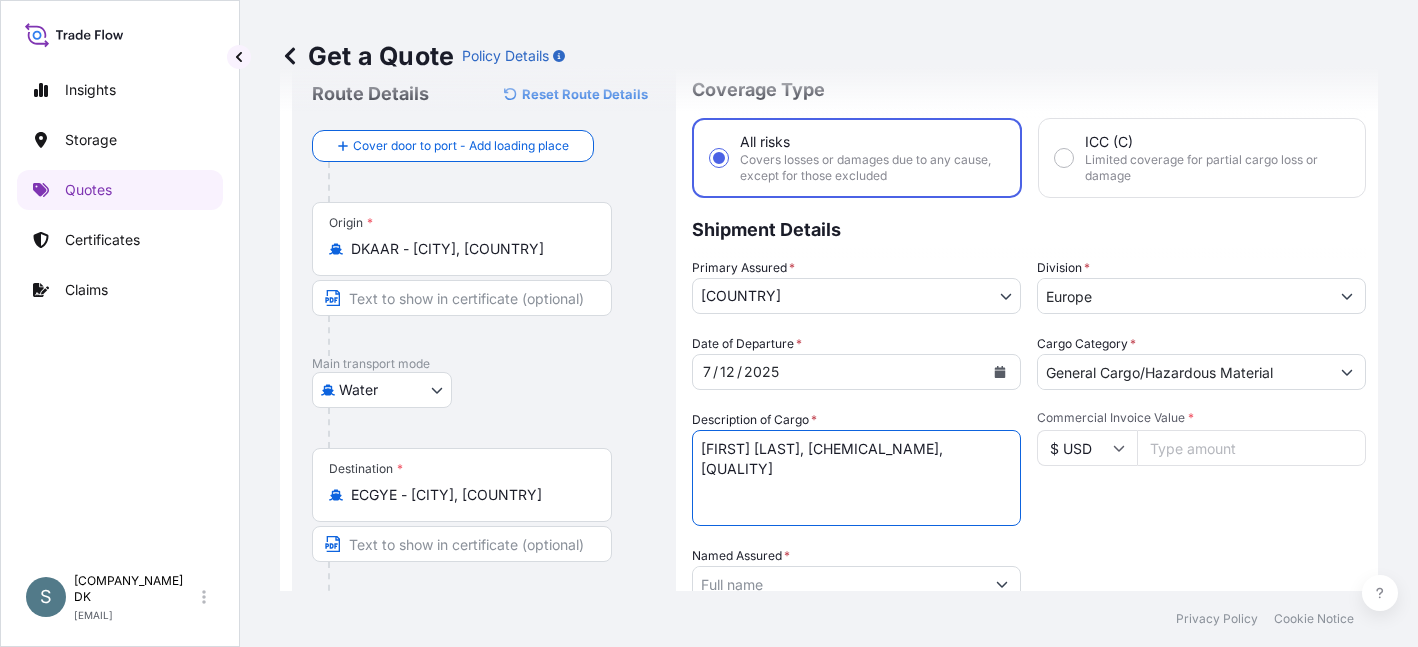 scroll, scrollTop: 100, scrollLeft: 0, axis: vertical 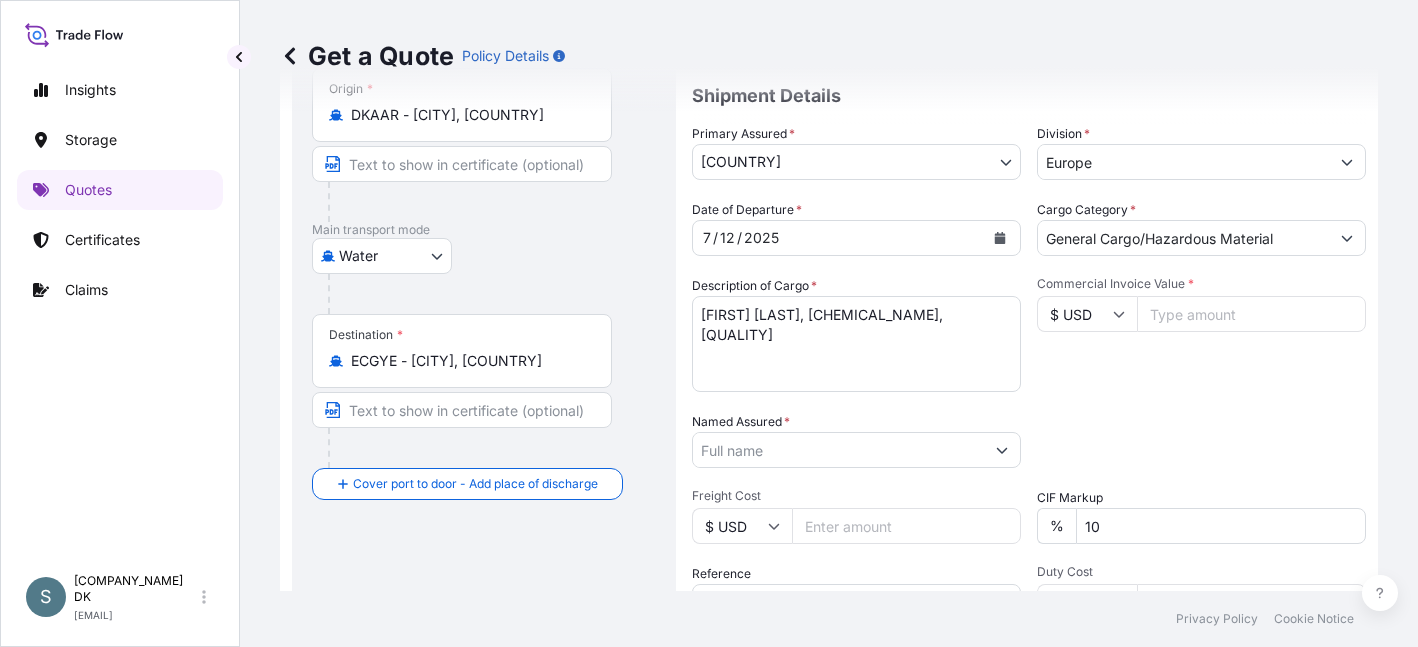click on "$ USD" at bounding box center (1087, 314) 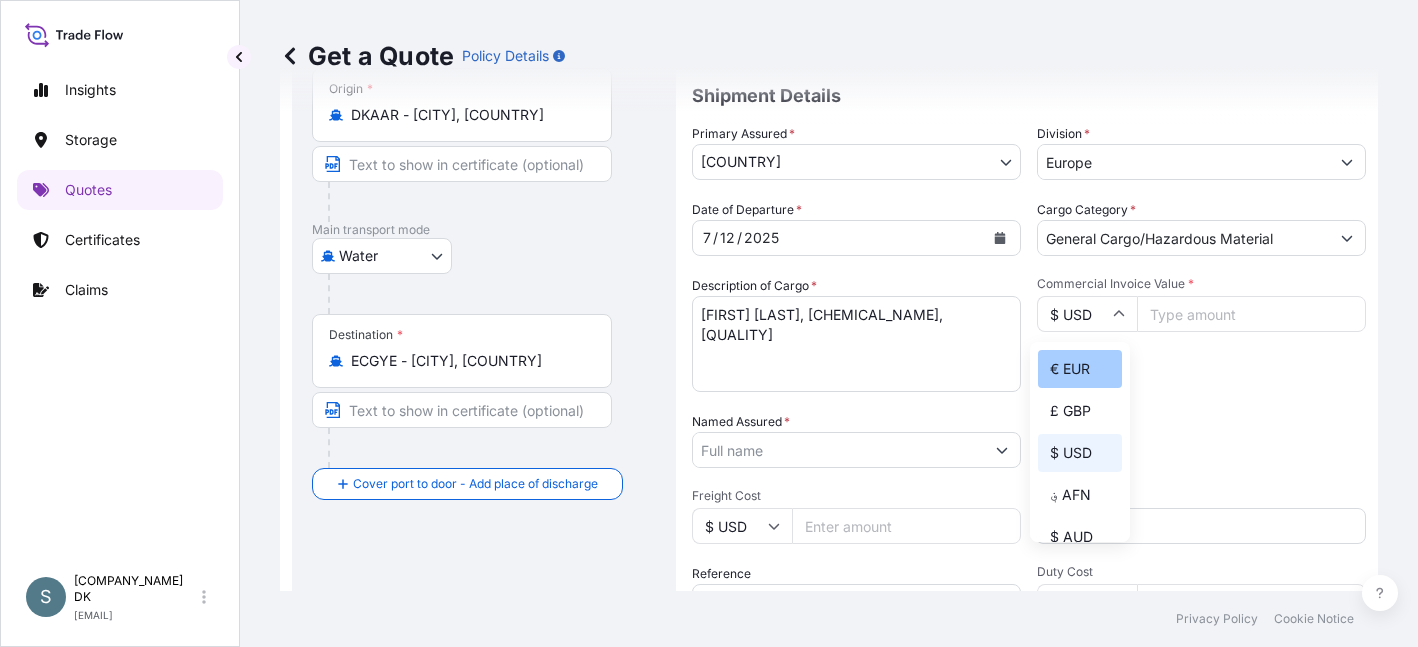click on "€ EUR" at bounding box center (1080, 369) 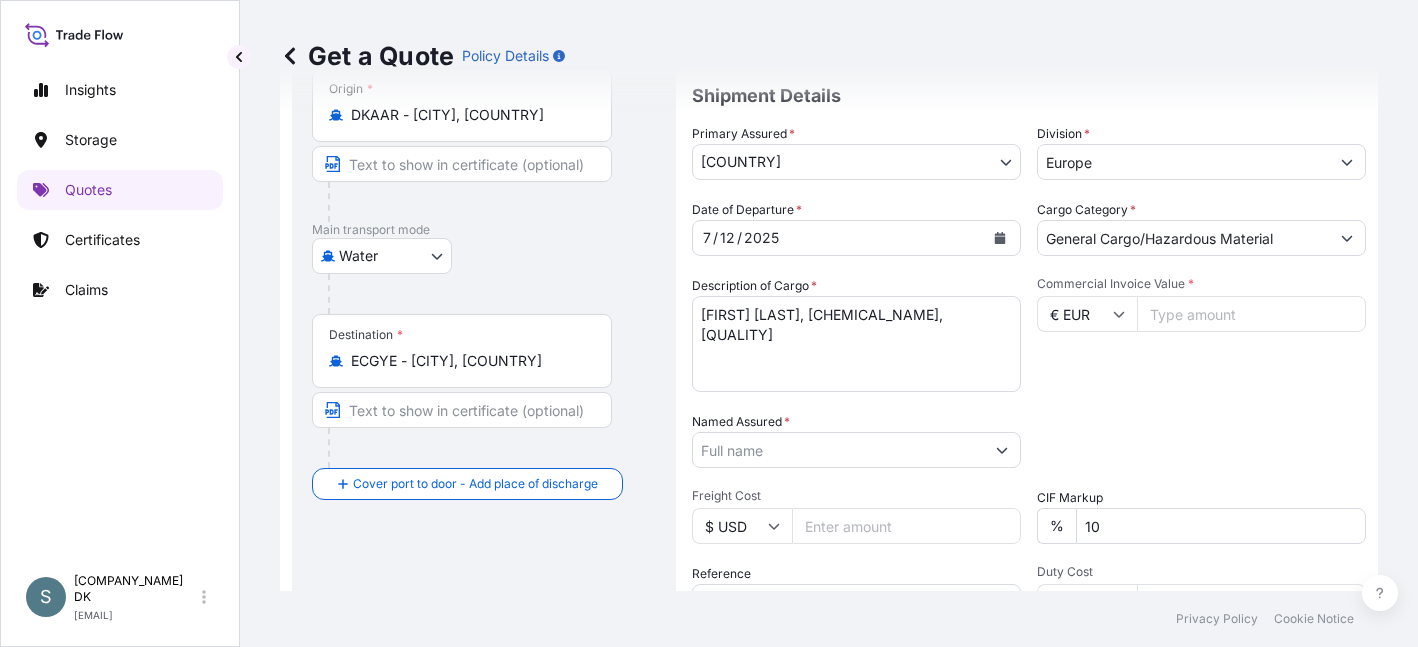 click on "Commercial Invoice Value   *" at bounding box center (1251, 314) 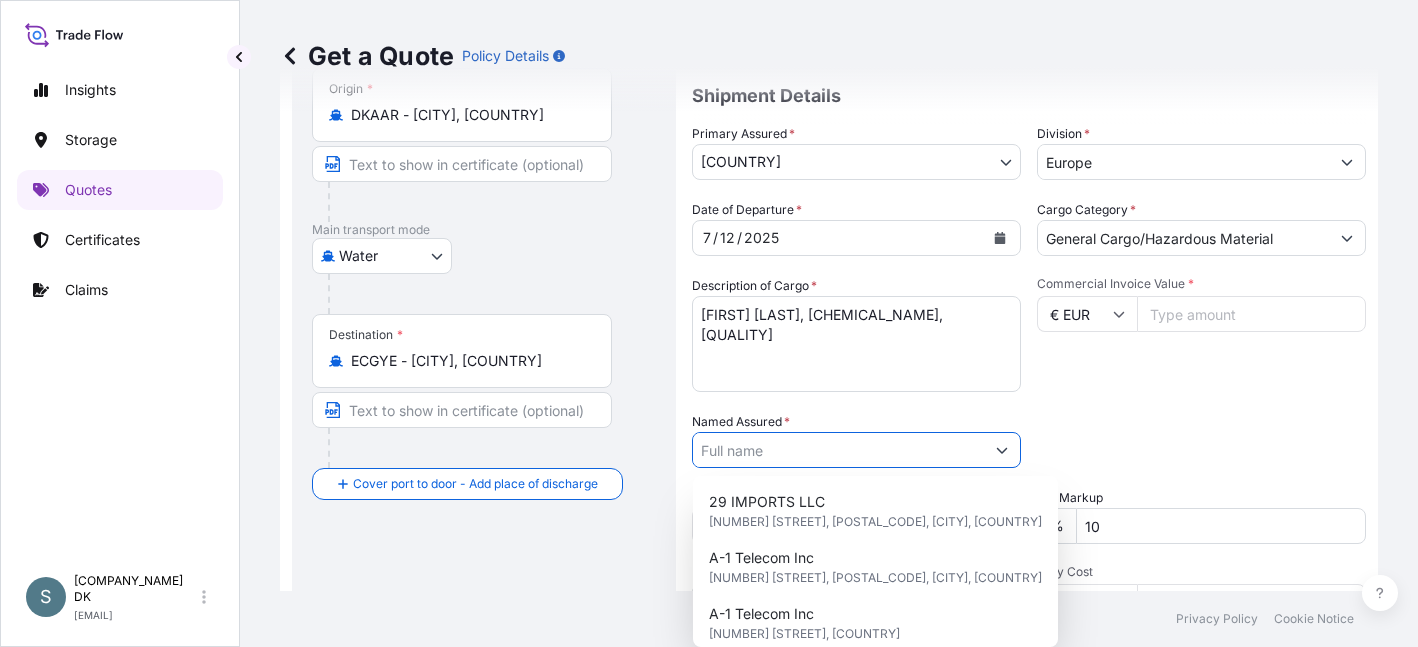 click on "Named Assured *" at bounding box center (838, 450) 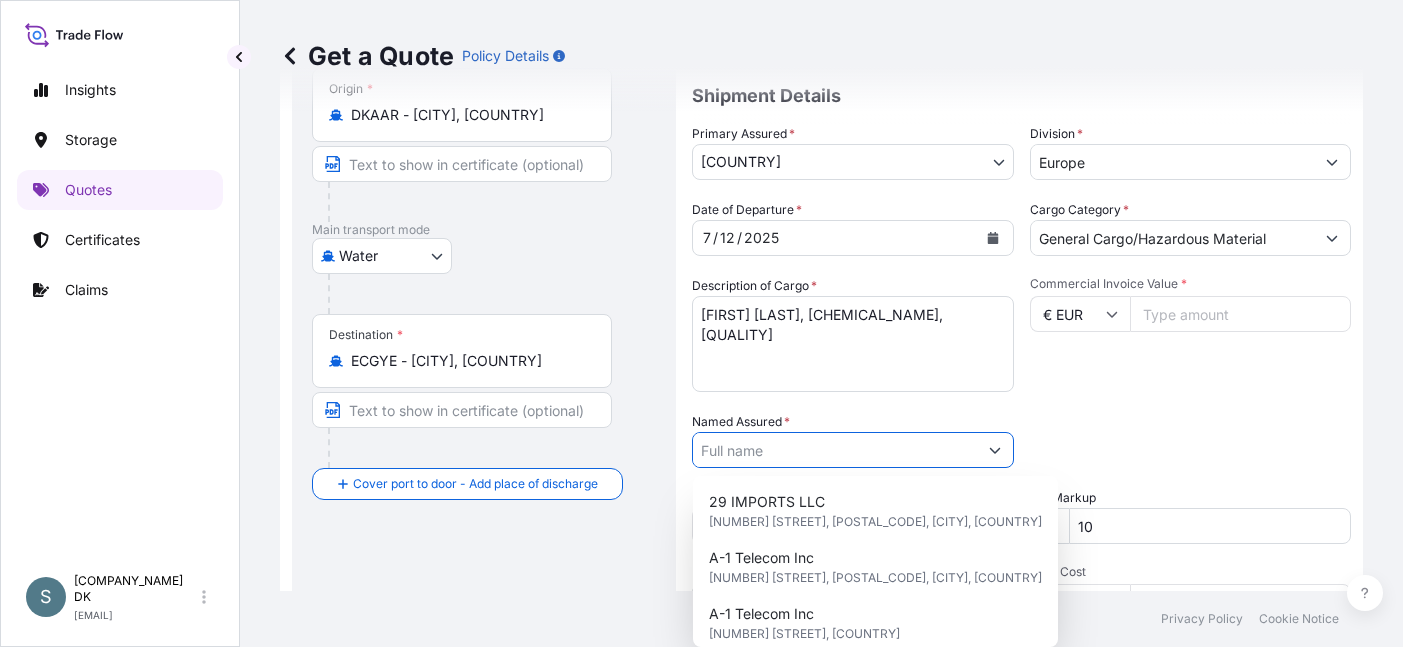 paste on "[COMPANY_NAME]" 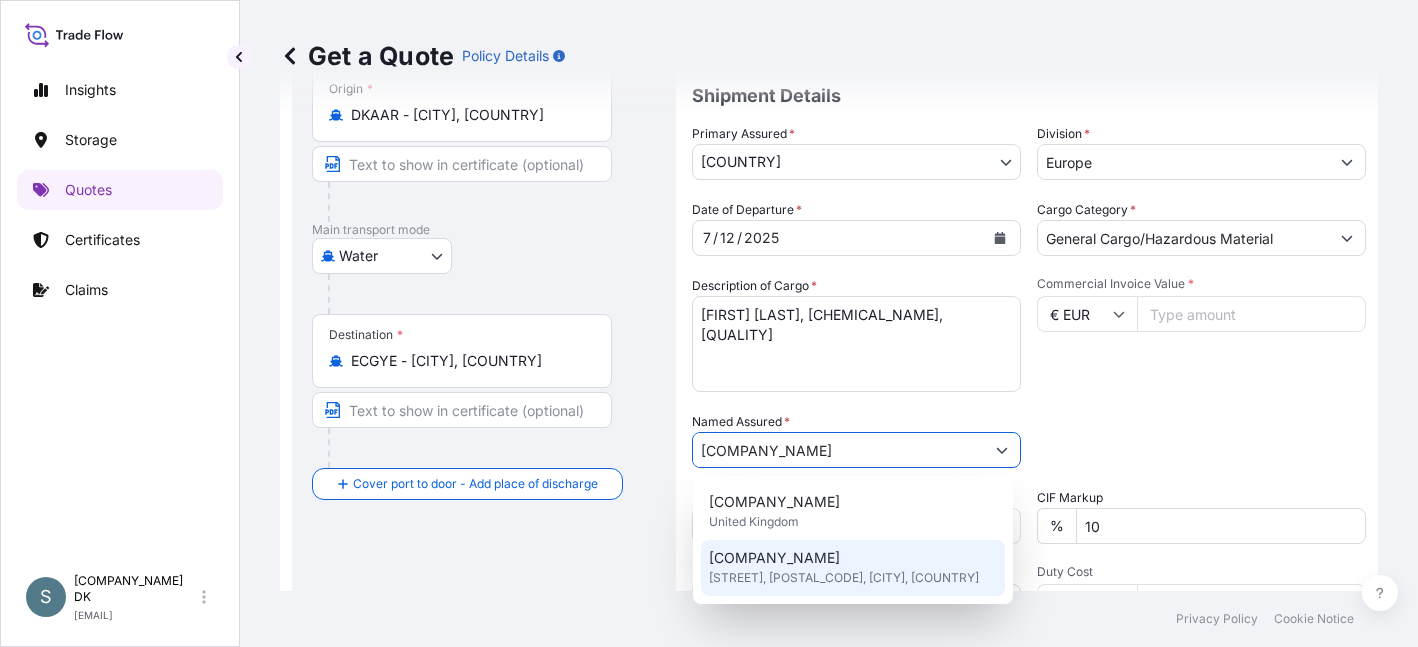 click on "[STREET], [POSTAL_CODE], [CITY], [COUNTRY]" at bounding box center (844, 578) 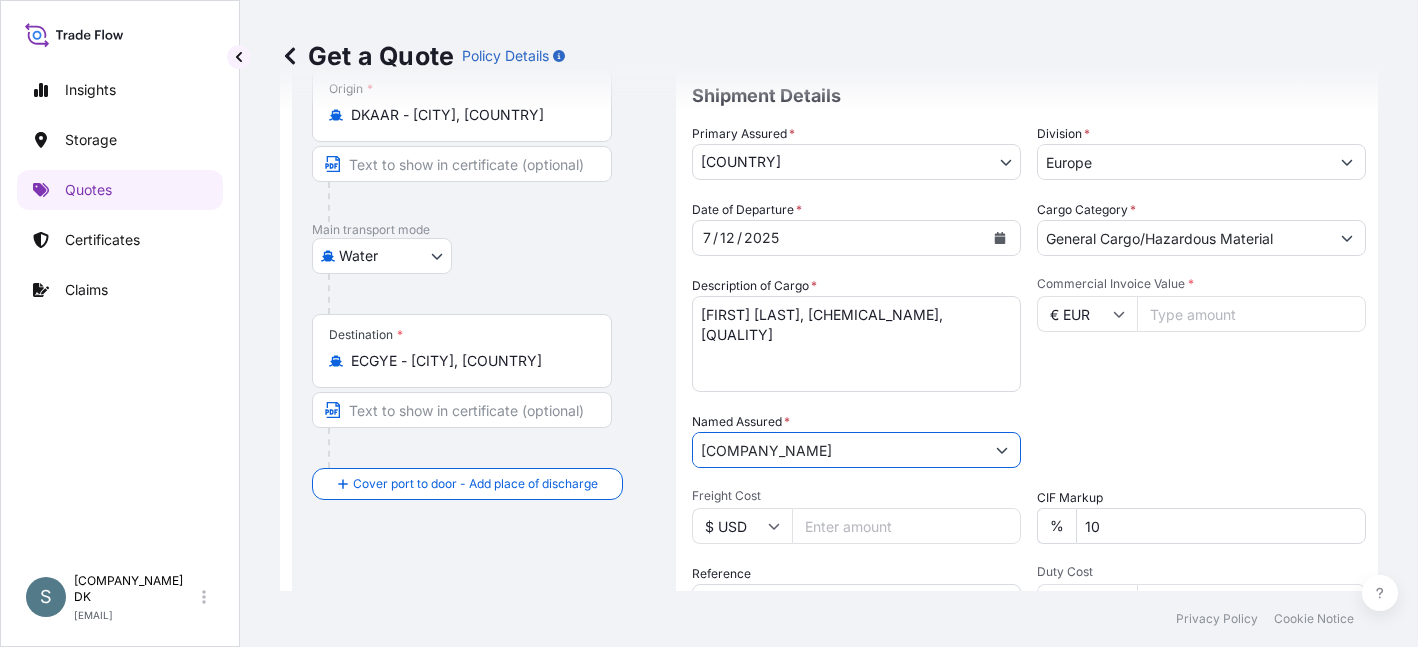 type on "[COMPANY_NAME]" 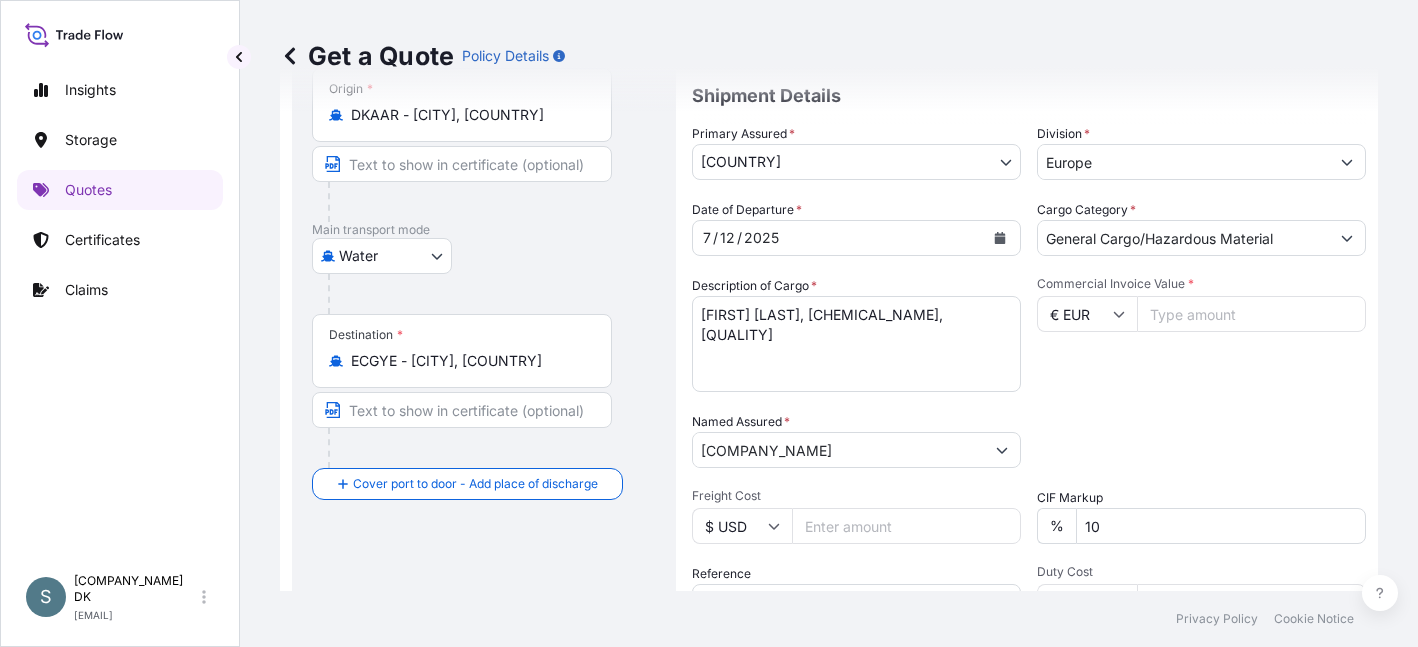 click on "Packing Category Select a packing category Please select a primary mode of transportation first." at bounding box center [1201, 440] 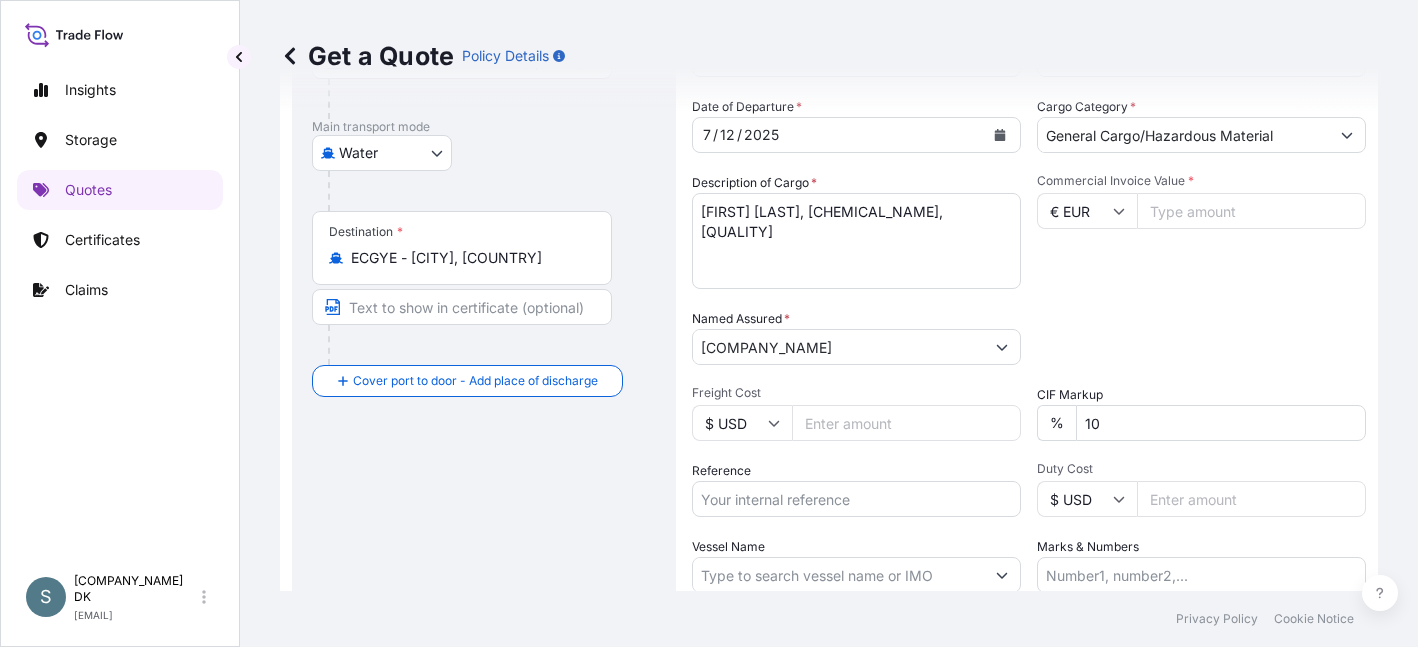 scroll, scrollTop: 400, scrollLeft: 0, axis: vertical 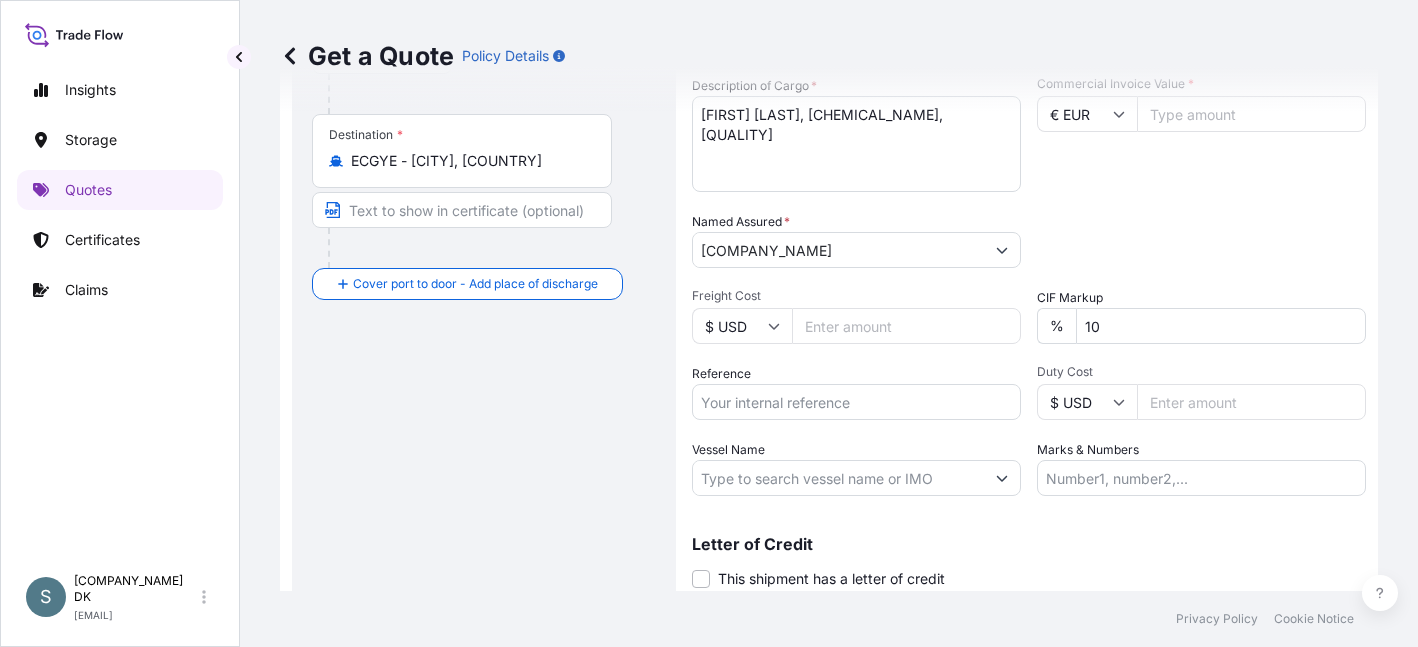 click on "Freight Cost" at bounding box center (906, 326) 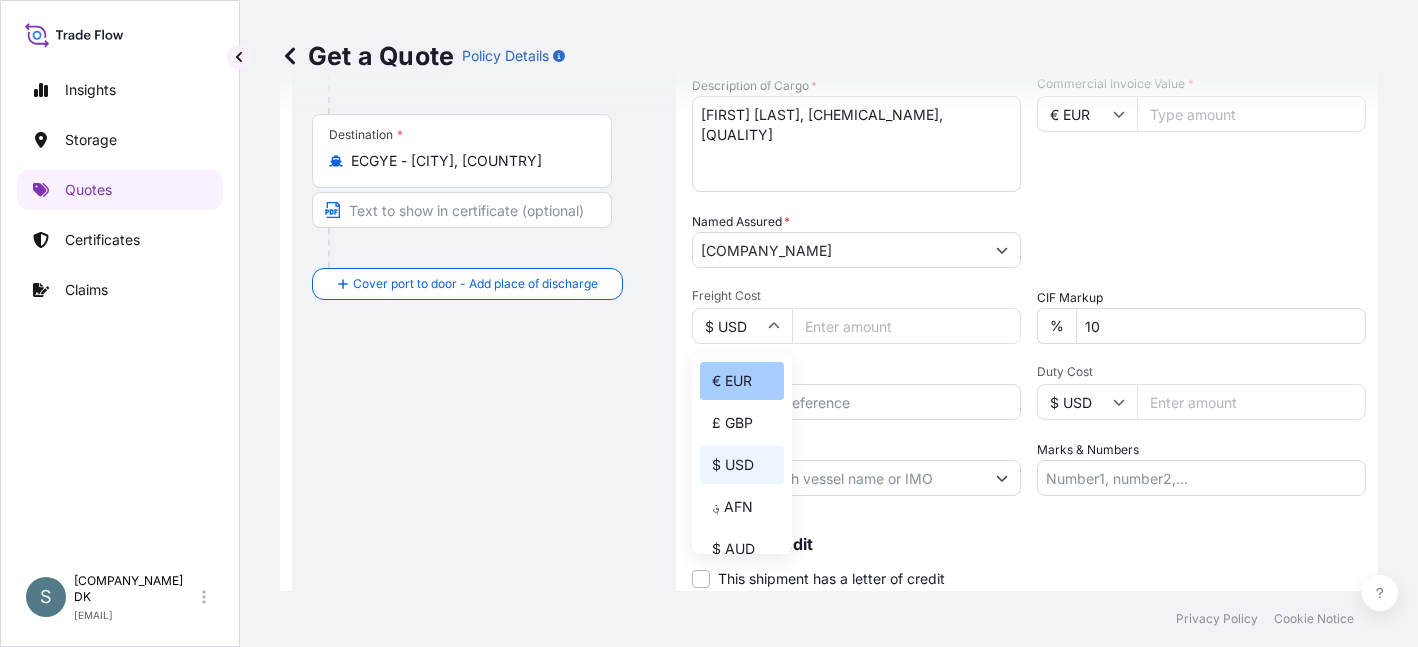 click on "€ EUR" at bounding box center [742, 381] 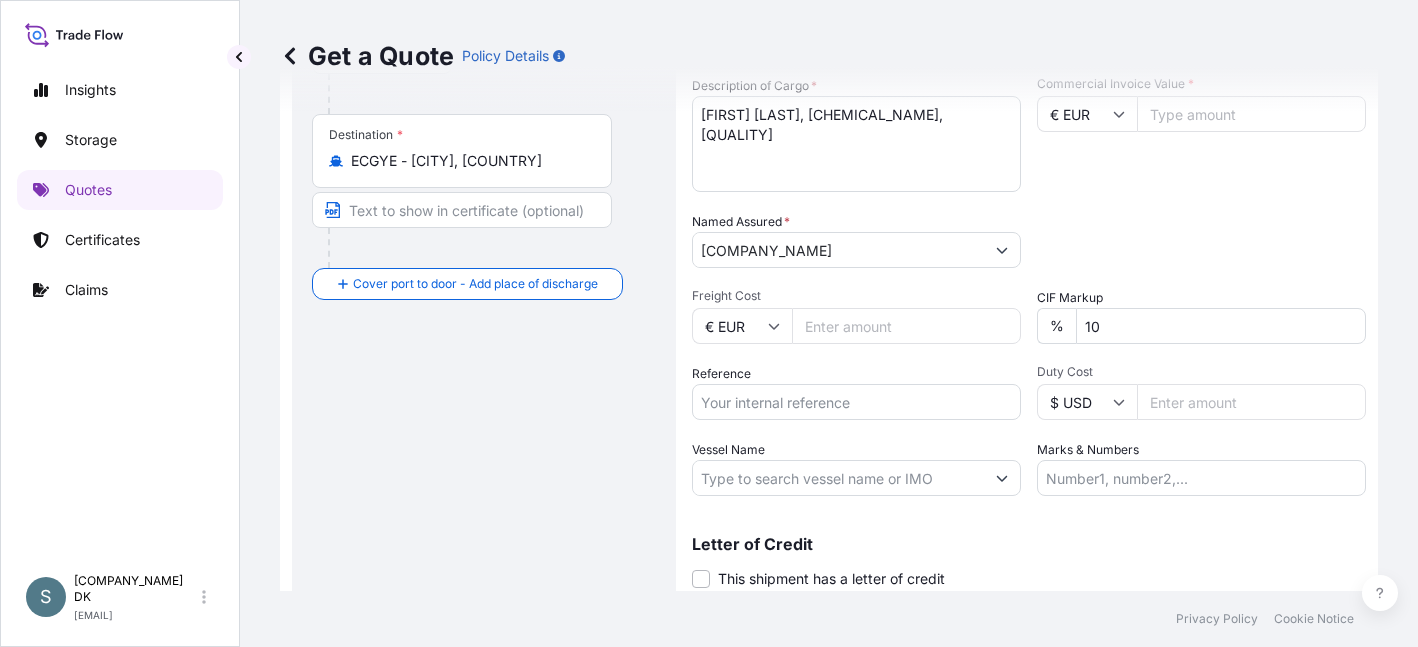 click on "Route Details Reset Route Details   Cover door to port - Add loading place Place of loading Road / Inland Road / Inland Origin * [REFERENCE] - [CITY], [COUNTRY] Main transport mode Water Air Water Inland Destination * [REFERENCE] - [CITY], [COUNTRY] Cover port to door - Add place of discharge Road / Inland Road / Inland Place of Discharge" at bounding box center (484, 184) 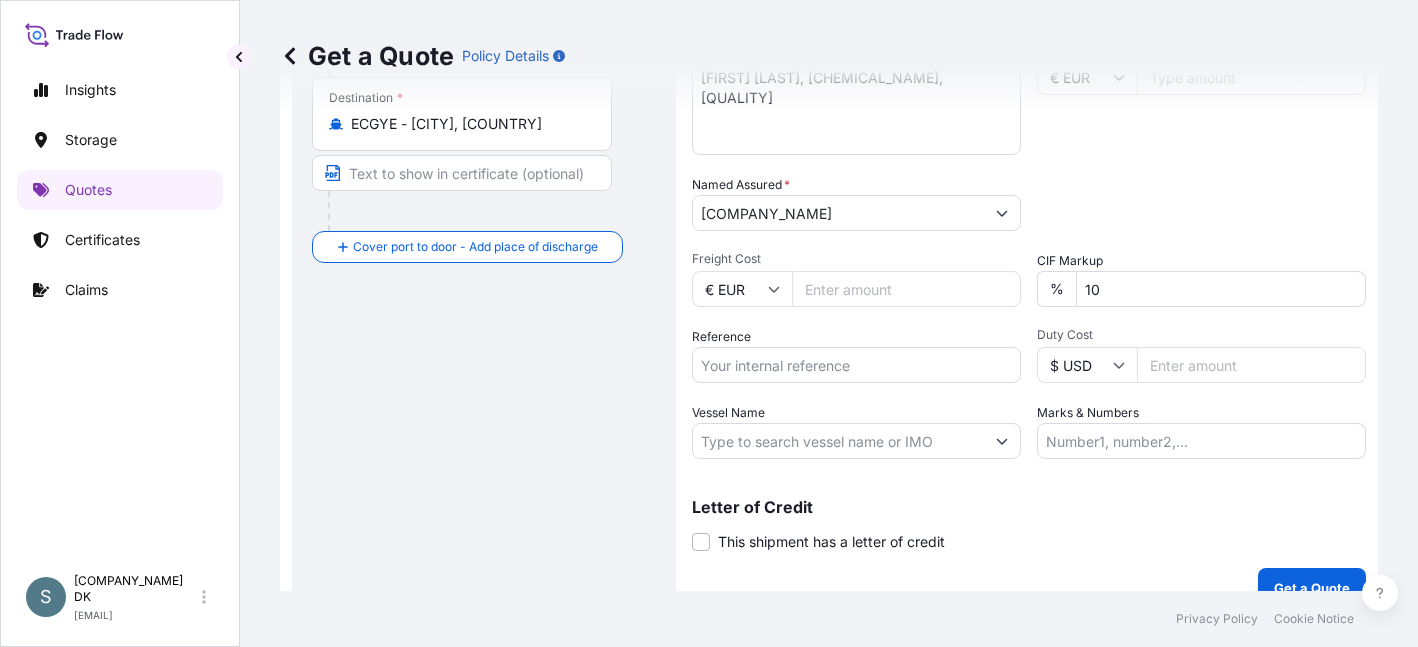 scroll, scrollTop: 466, scrollLeft: 0, axis: vertical 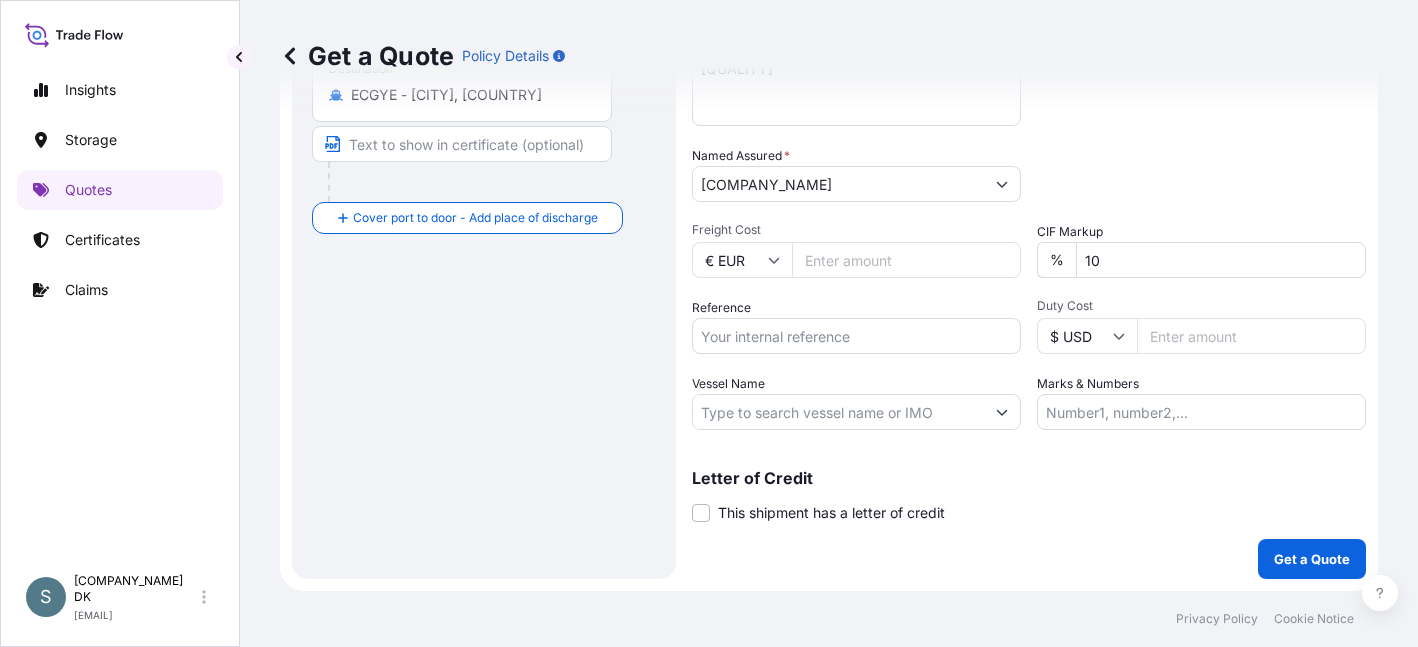 click on "Packing Category Select a packing category Please select a primary mode of transportation first." at bounding box center [1201, 174] 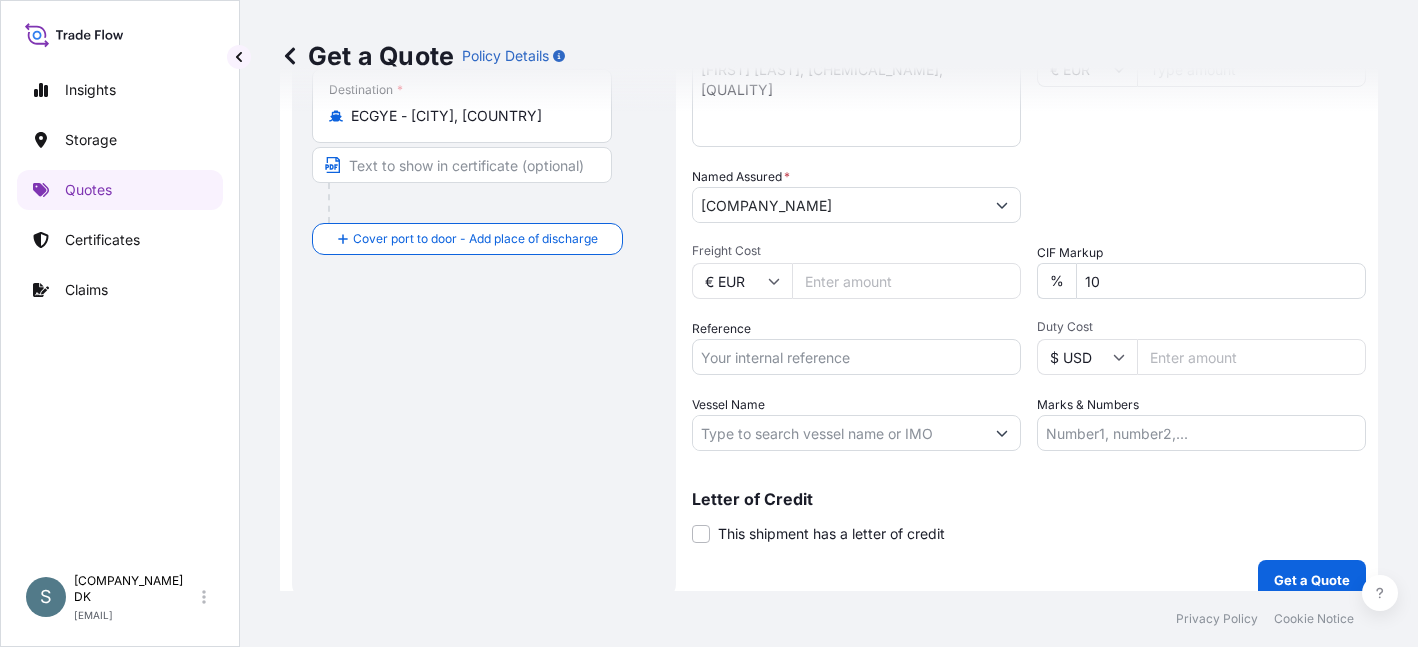 scroll, scrollTop: 466, scrollLeft: 0, axis: vertical 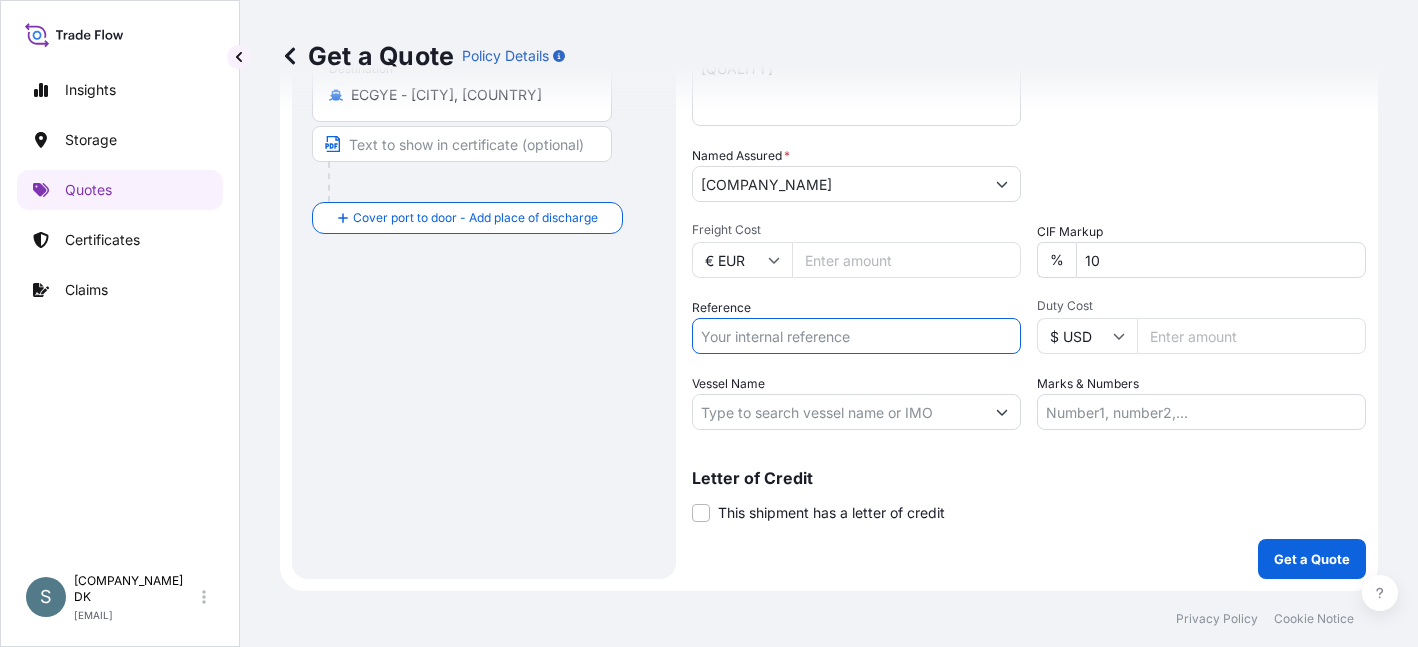 click on "Reference" at bounding box center (856, 336) 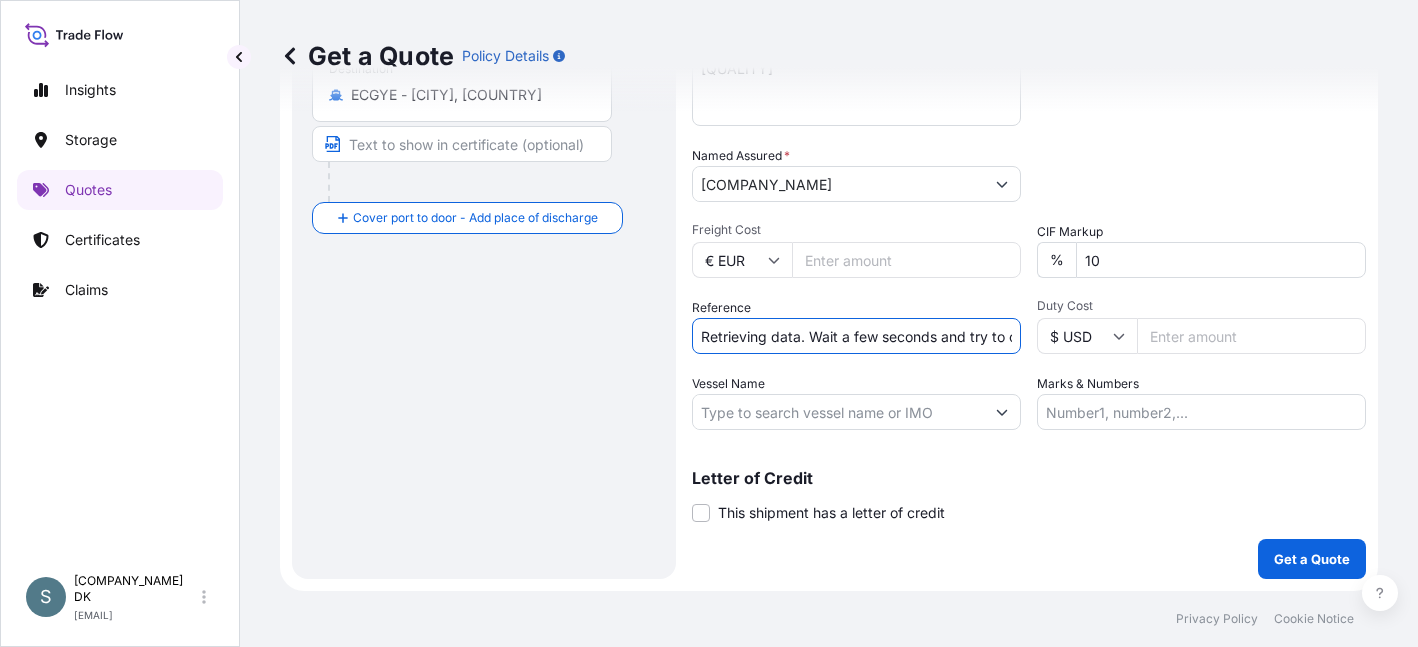 scroll, scrollTop: 0, scrollLeft: 122, axis: horizontal 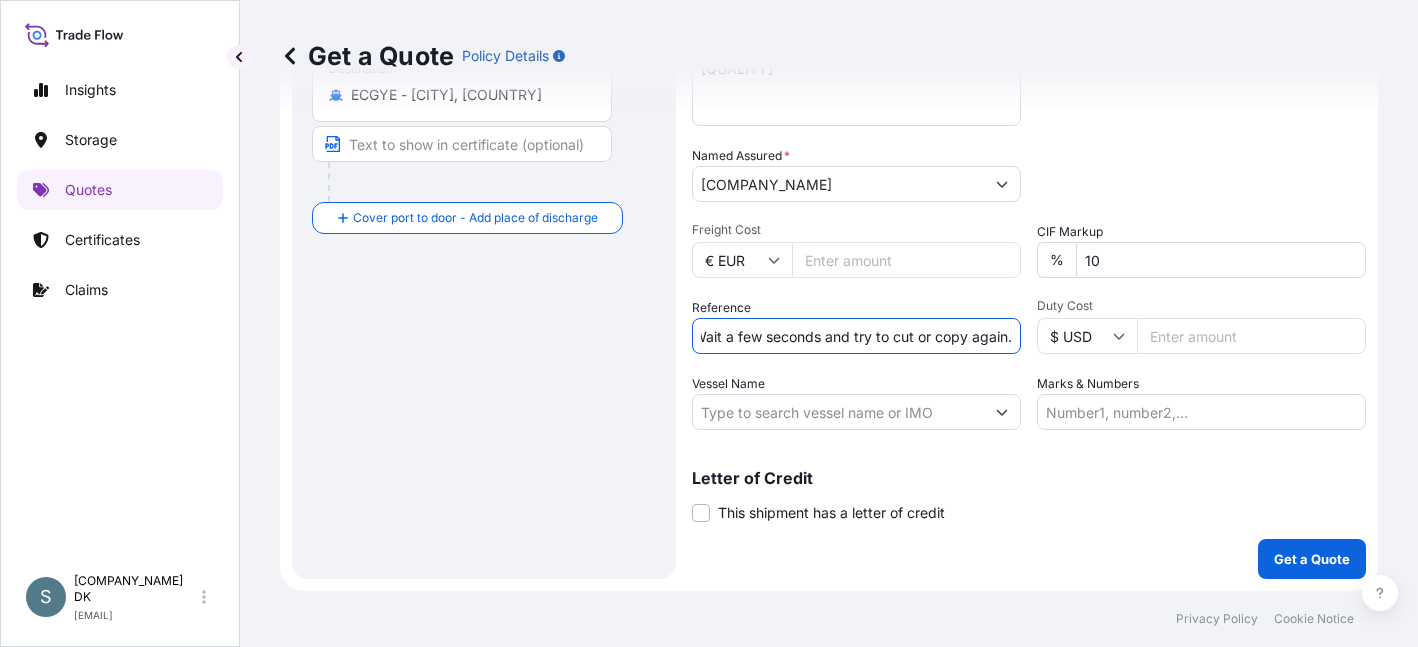 click on "Retrieving data. Wait a few seconds and try to cut or copy again." at bounding box center [856, 336] 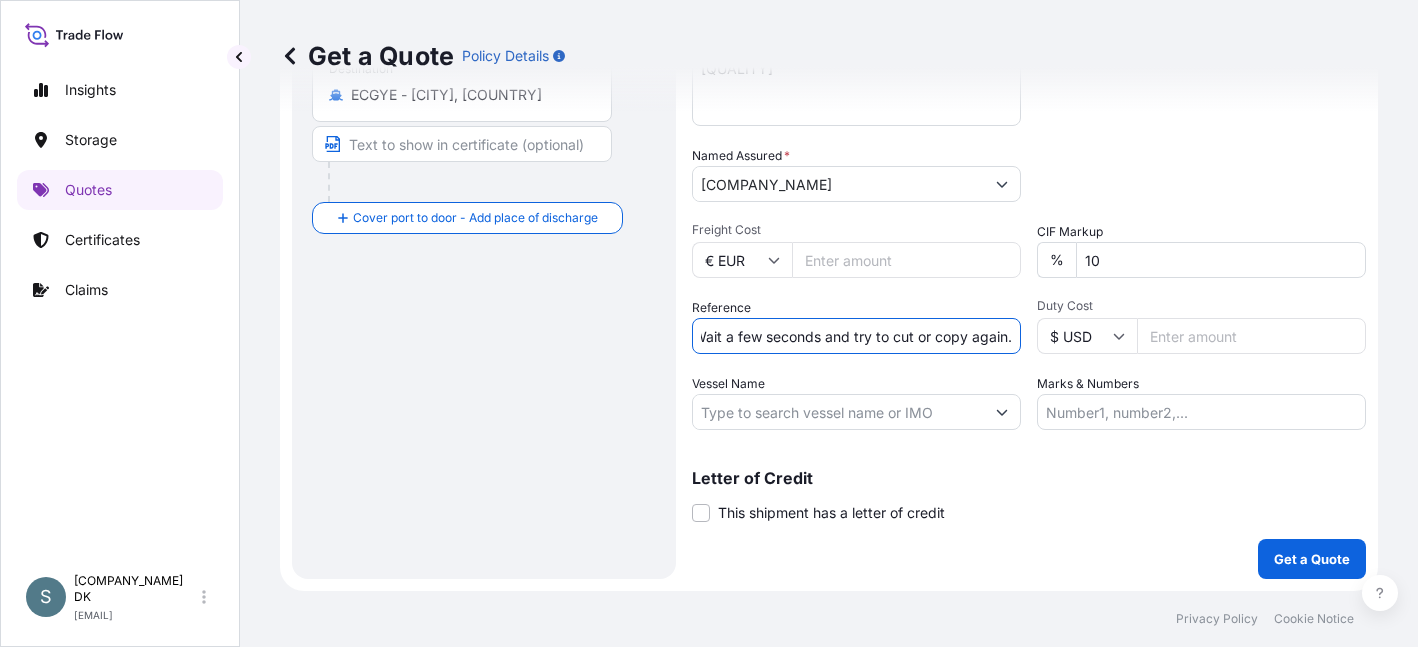 scroll, scrollTop: 0, scrollLeft: 0, axis: both 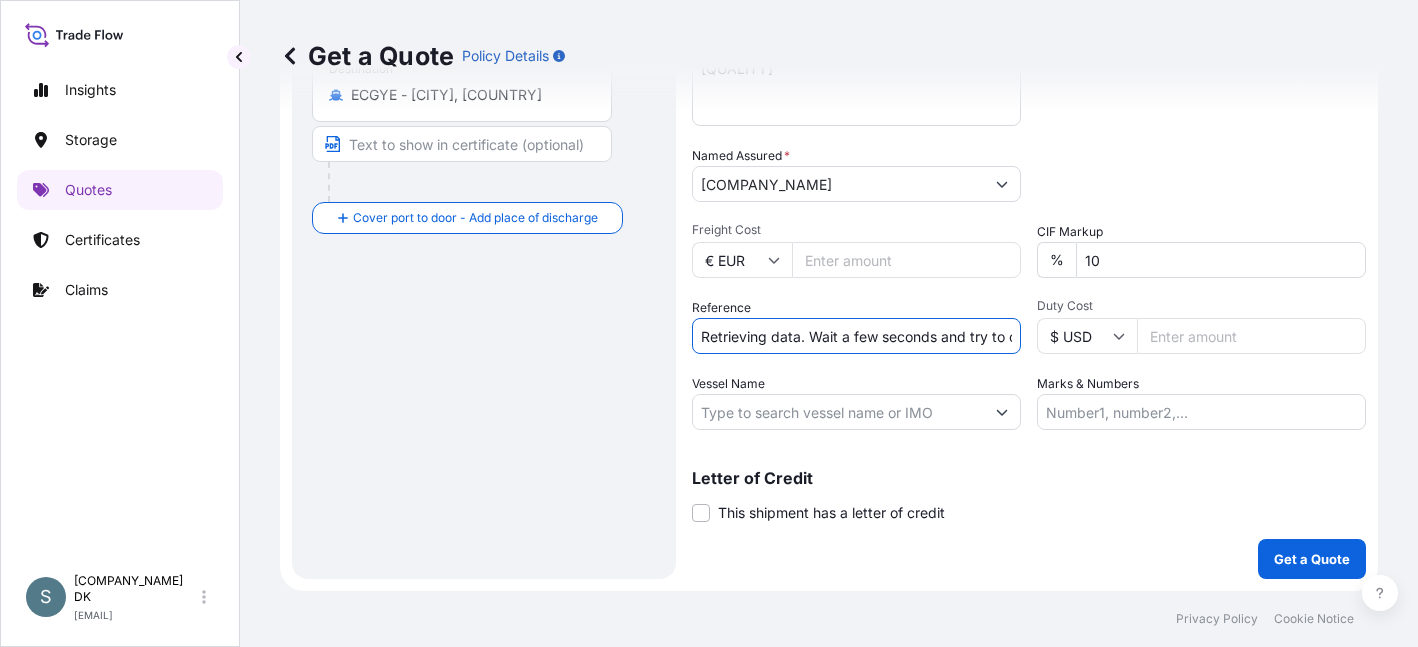 drag, startPoint x: 1009, startPoint y: 339, endPoint x: 580, endPoint y: 331, distance: 429.0746 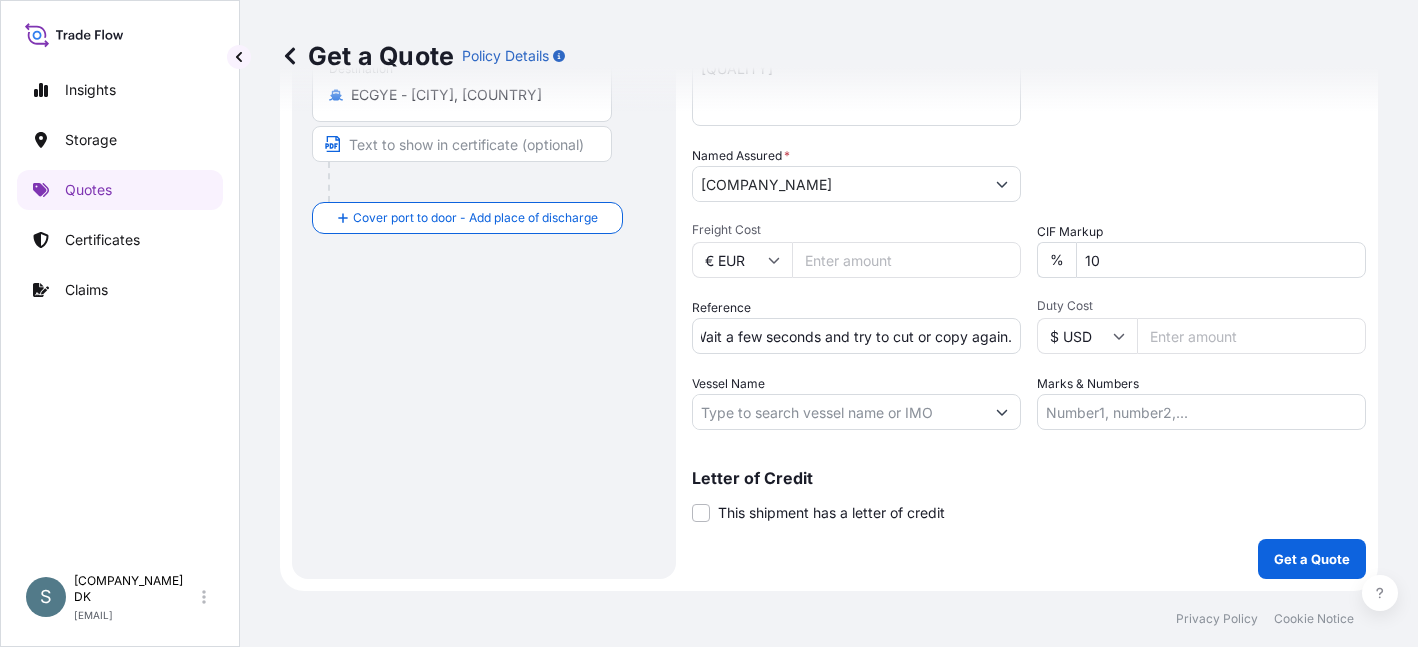 scroll, scrollTop: 0, scrollLeft: 0, axis: both 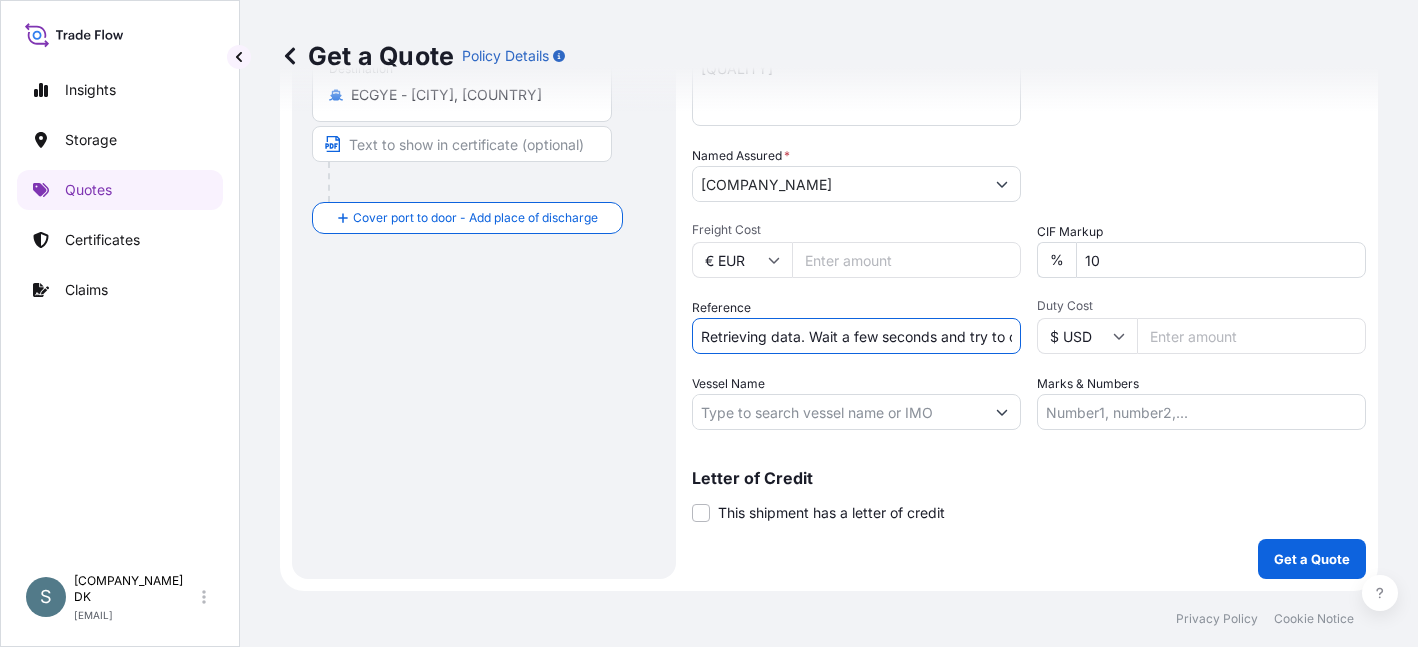 drag, startPoint x: 1001, startPoint y: 335, endPoint x: 639, endPoint y: 338, distance: 362.01242 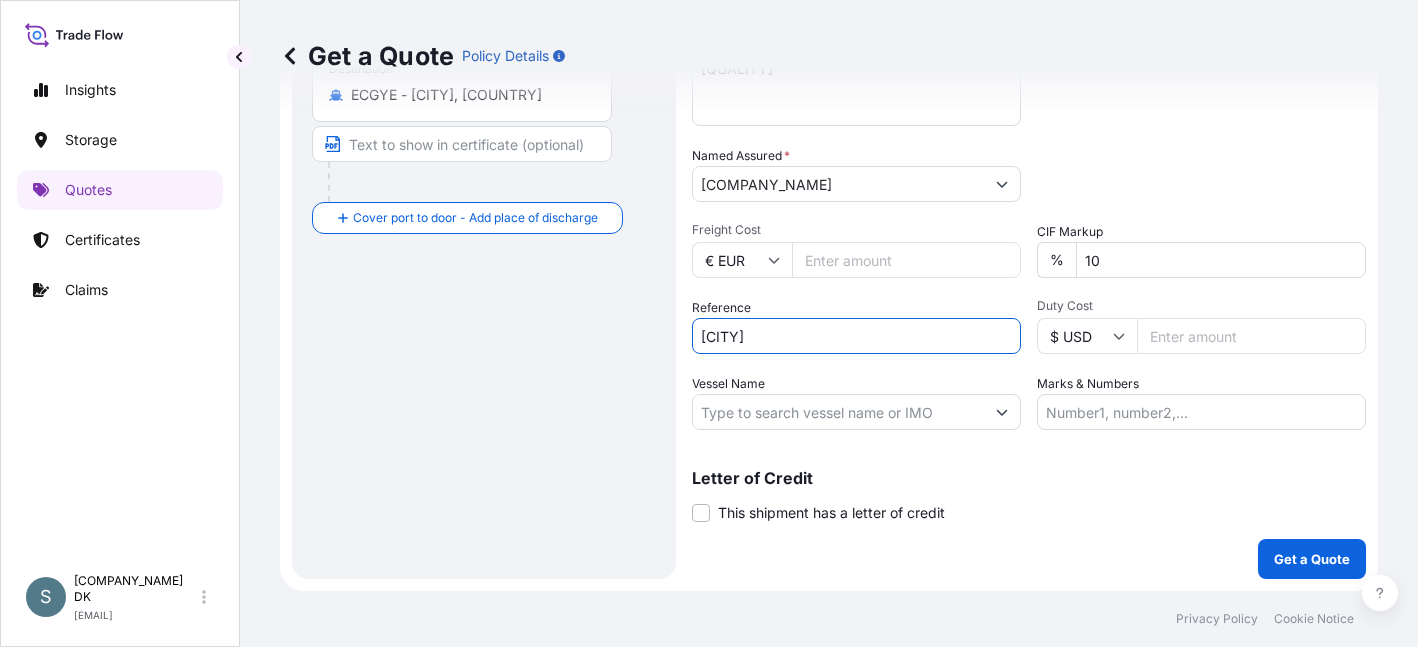 type on "c" 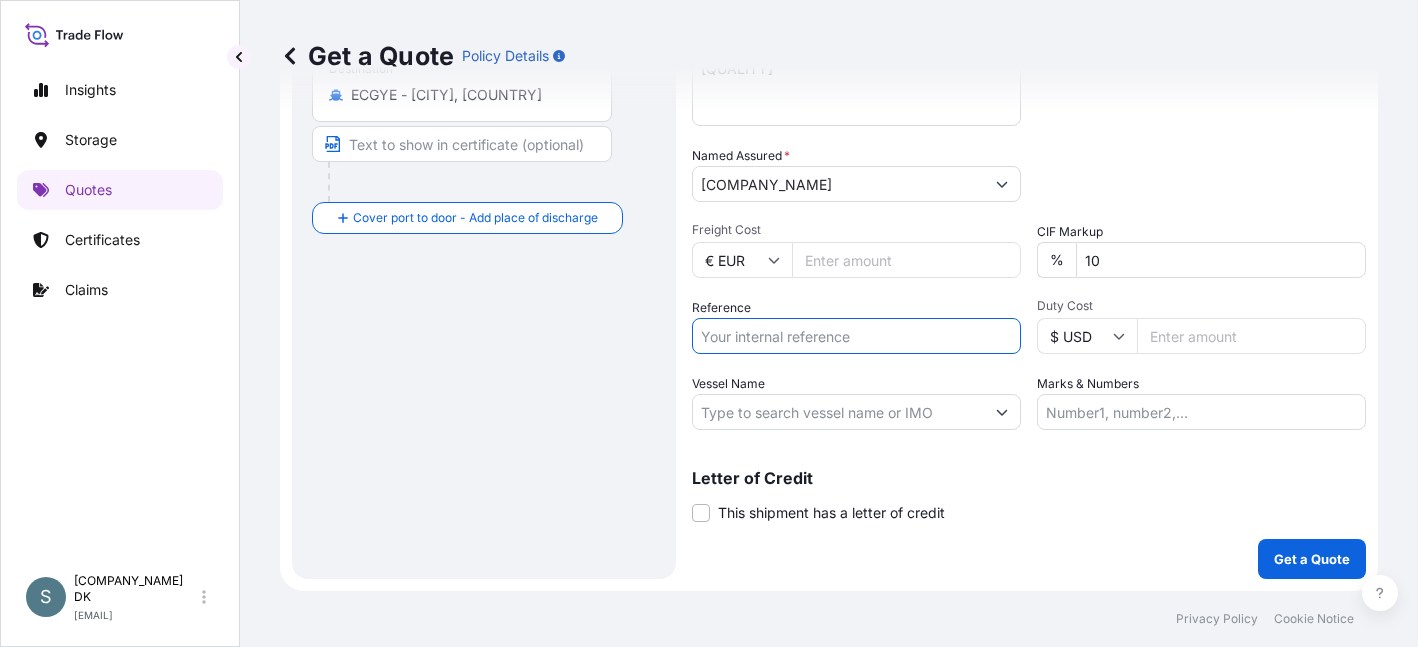 paste on "[REFERENCE]" 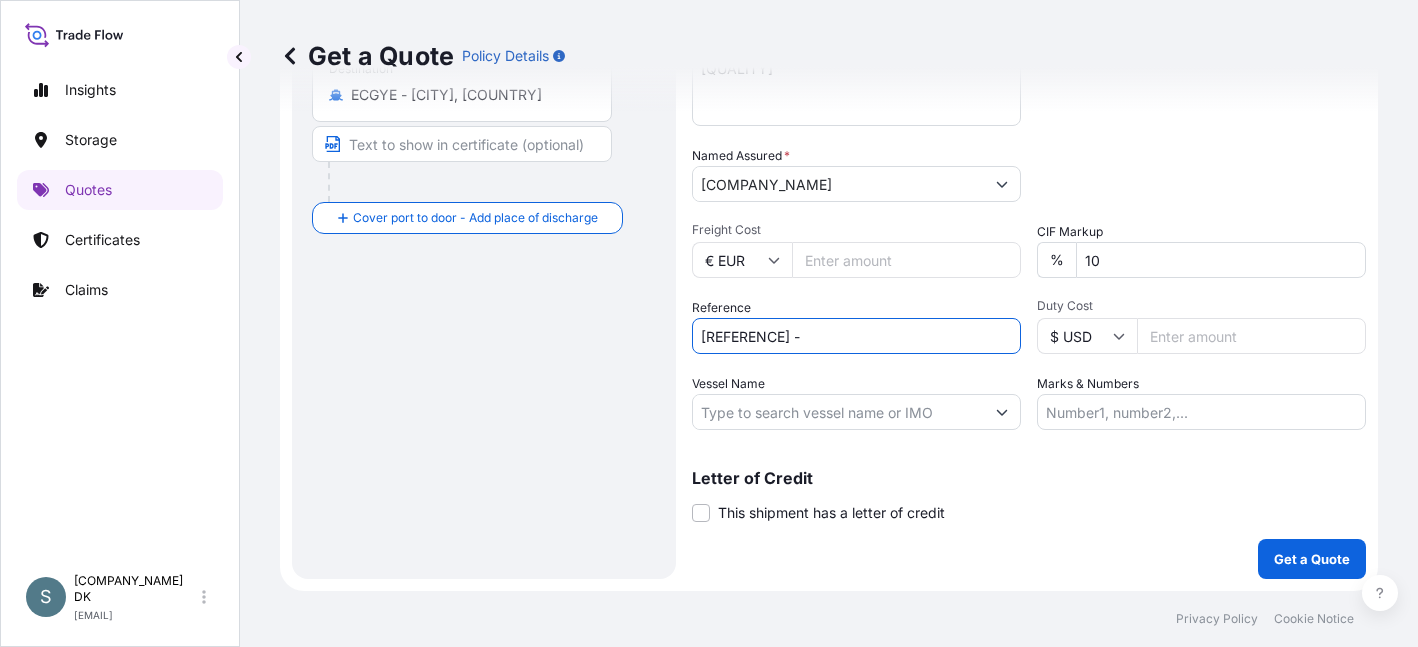 click on "[REFERENCE] -" at bounding box center [856, 336] 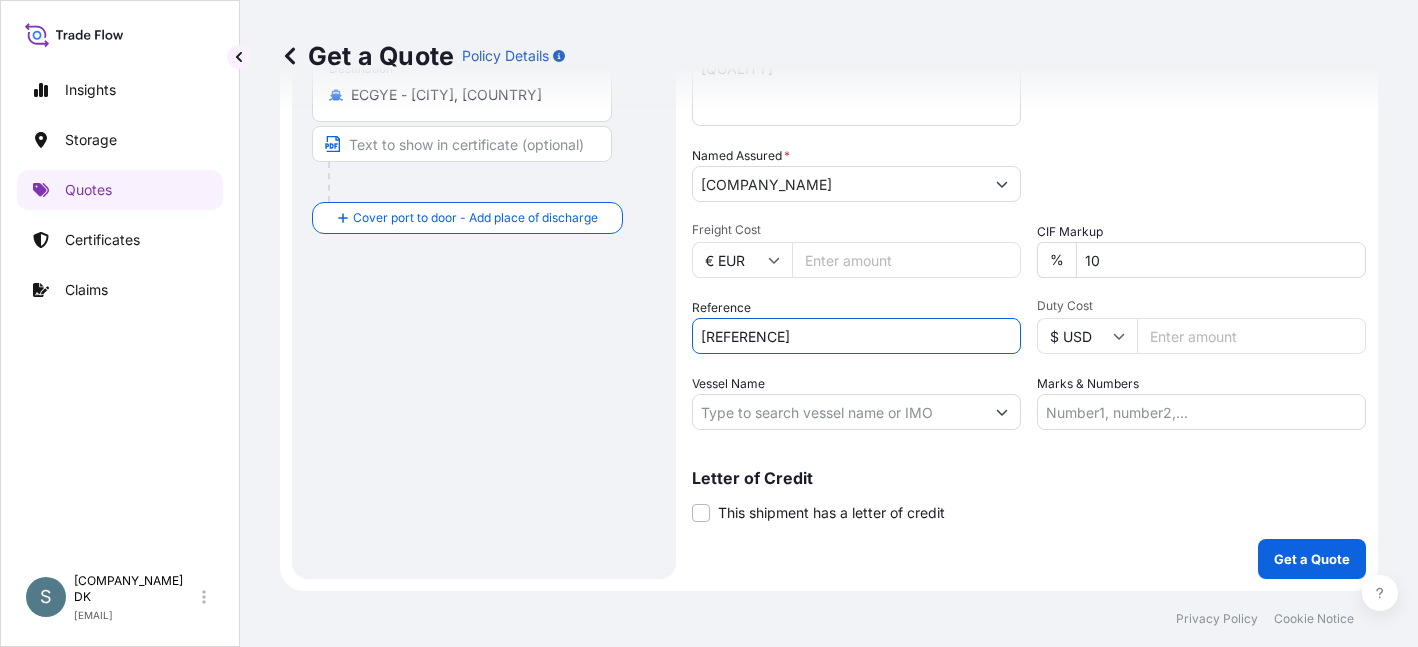 type on "[REFERENCE]" 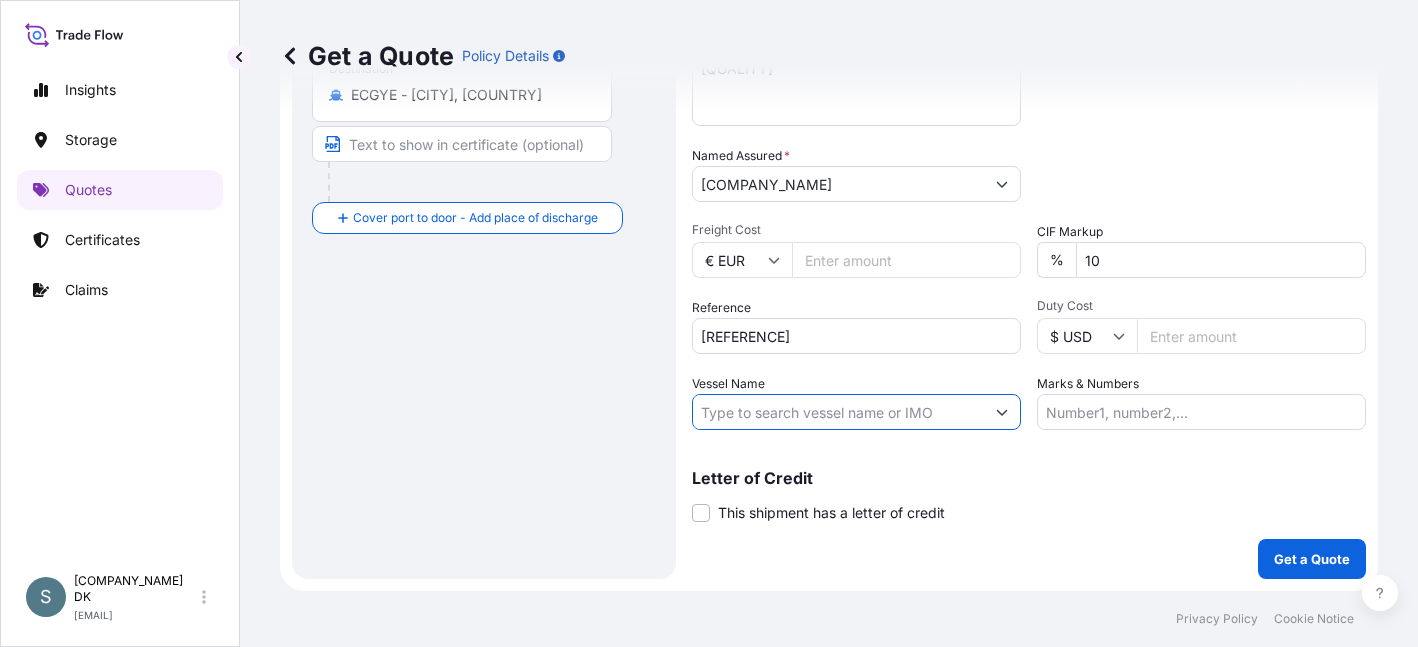 click on "Vessel Name" at bounding box center (838, 412) 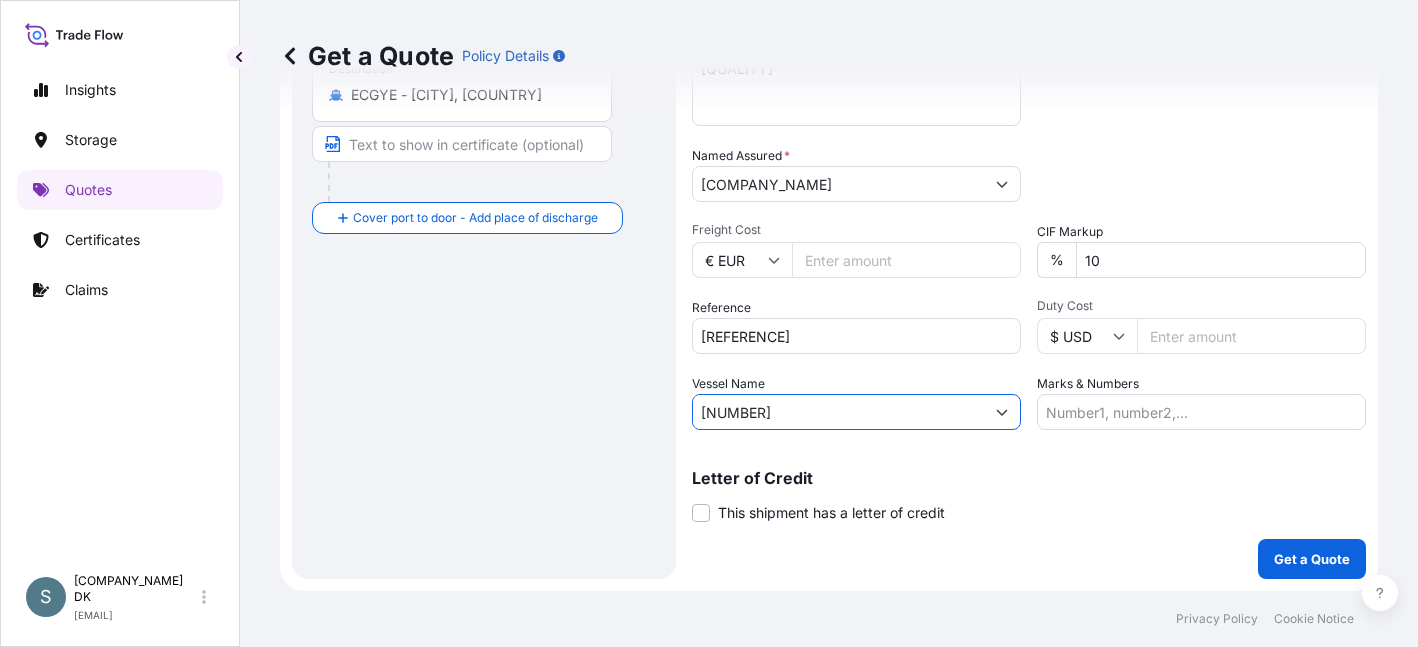 drag, startPoint x: 796, startPoint y: 407, endPoint x: 558, endPoint y: 400, distance: 238.10292 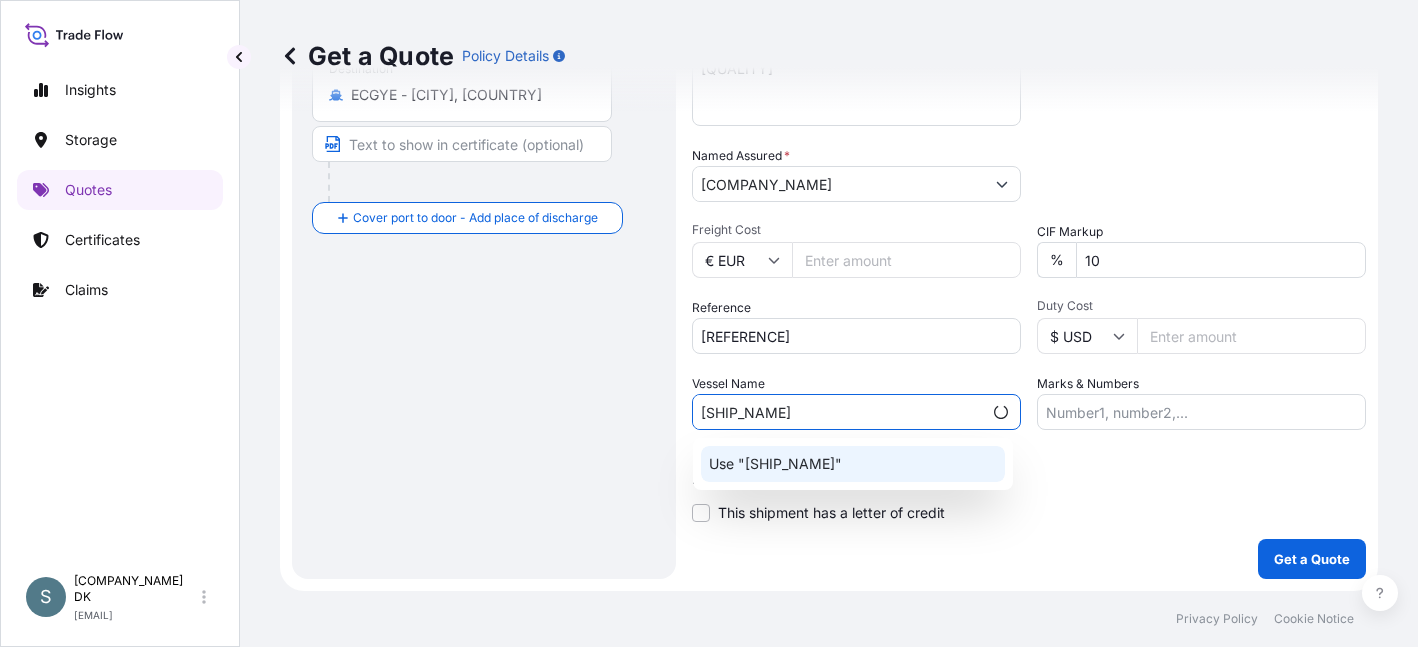 click on "Use "[SHIP_NAME]"" 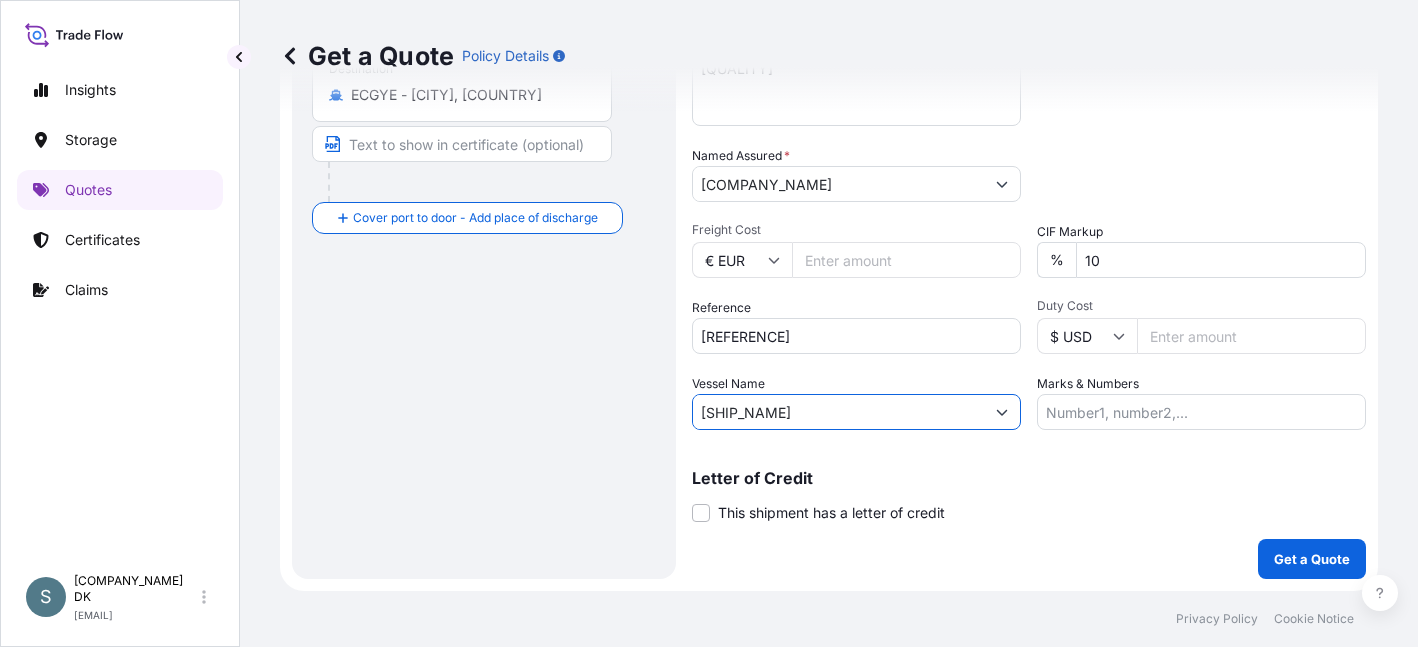 type on "[SHIP_NAME]" 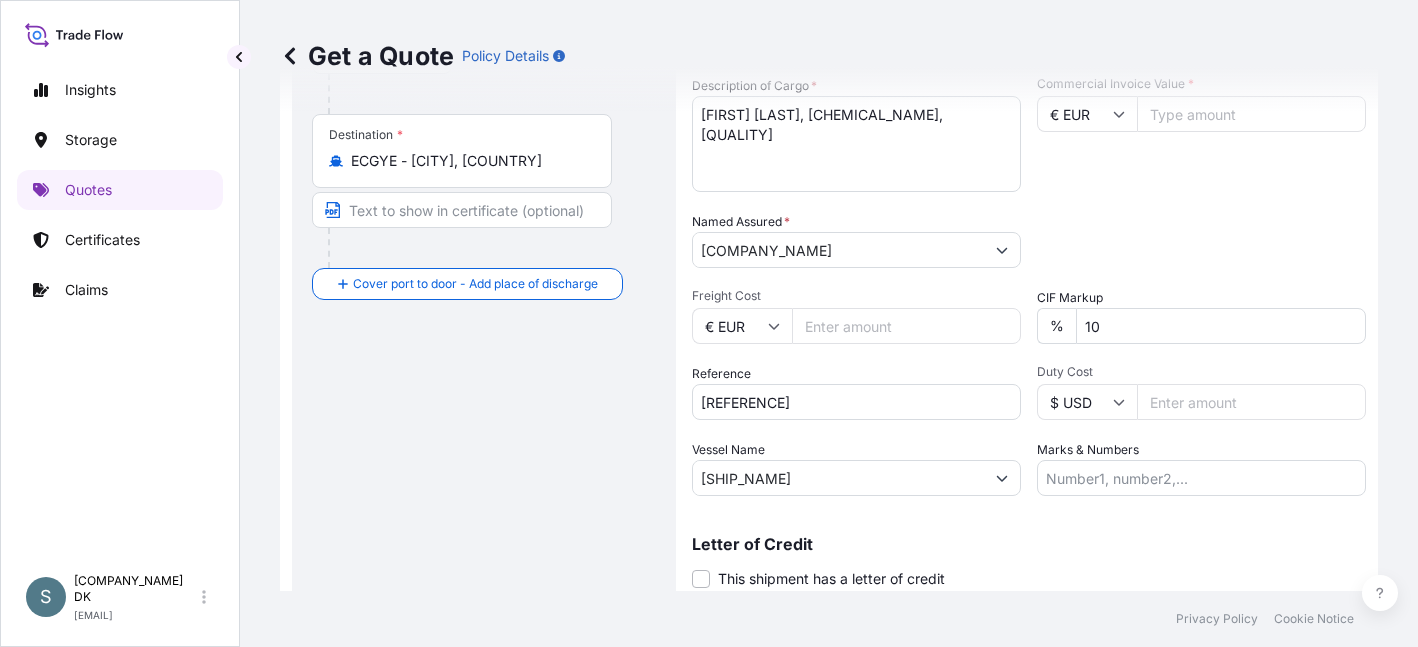 scroll, scrollTop: 466, scrollLeft: 0, axis: vertical 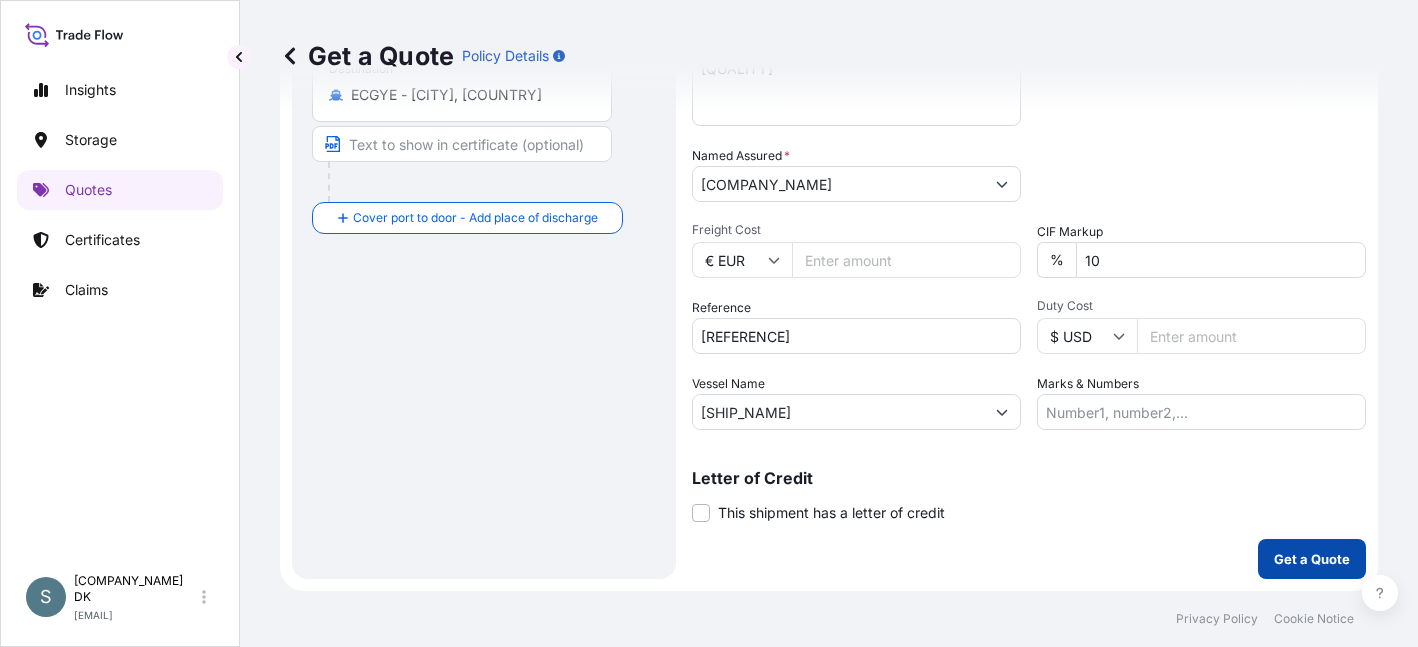 click on "Get a Quote" at bounding box center (1312, 559) 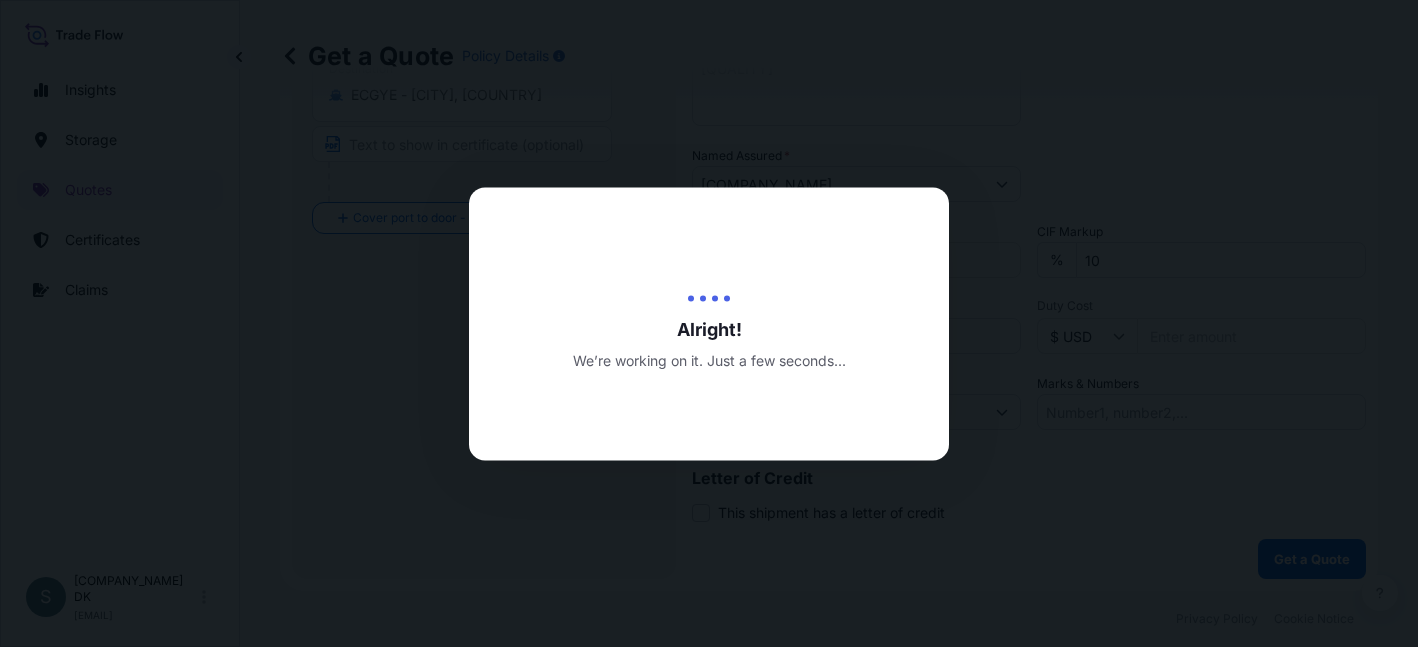 scroll, scrollTop: 0, scrollLeft: 0, axis: both 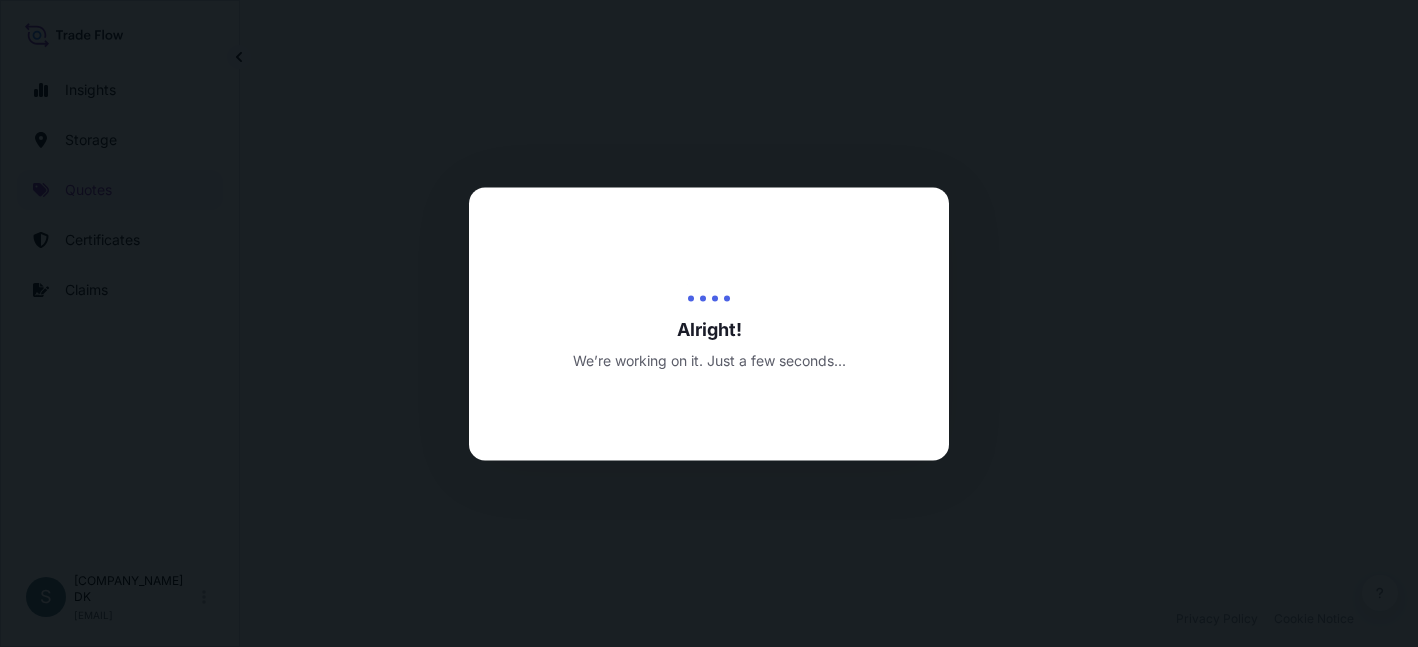 select on "Water" 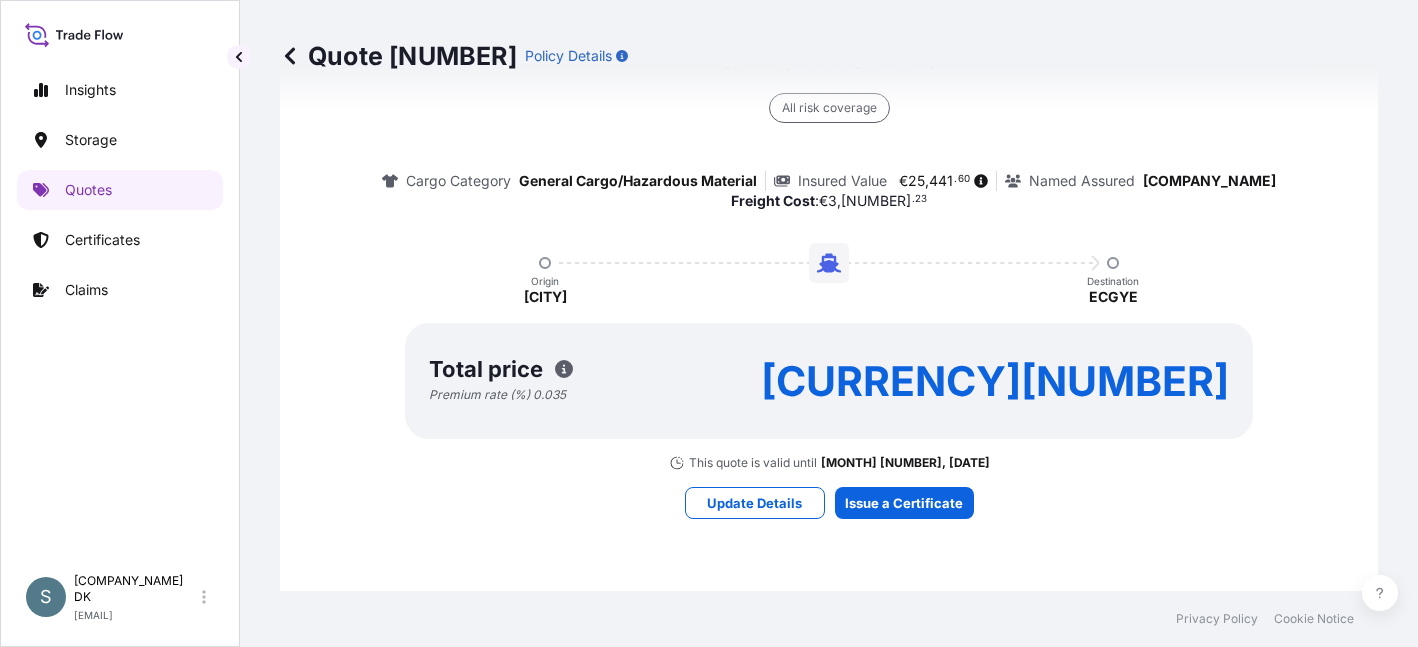 scroll, scrollTop: 1577, scrollLeft: 0, axis: vertical 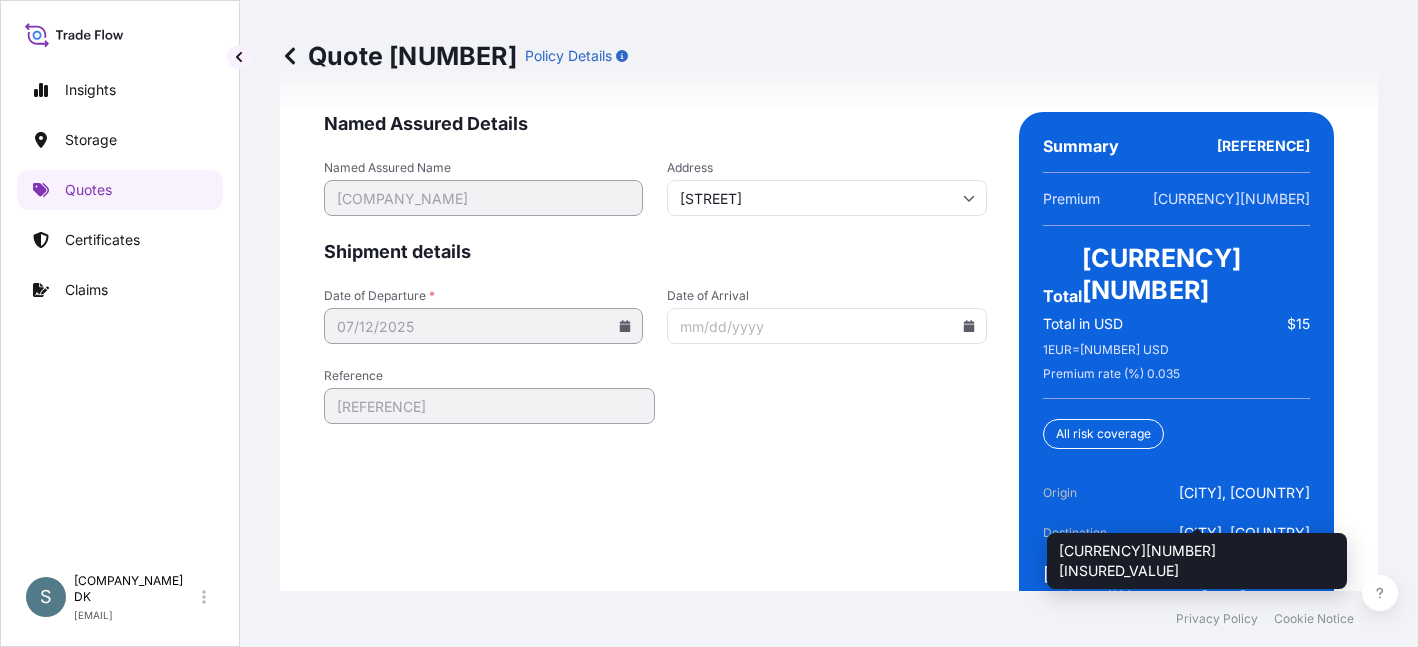 drag, startPoint x: 1141, startPoint y: 512, endPoint x: 1062, endPoint y: 506, distance: 79.22752 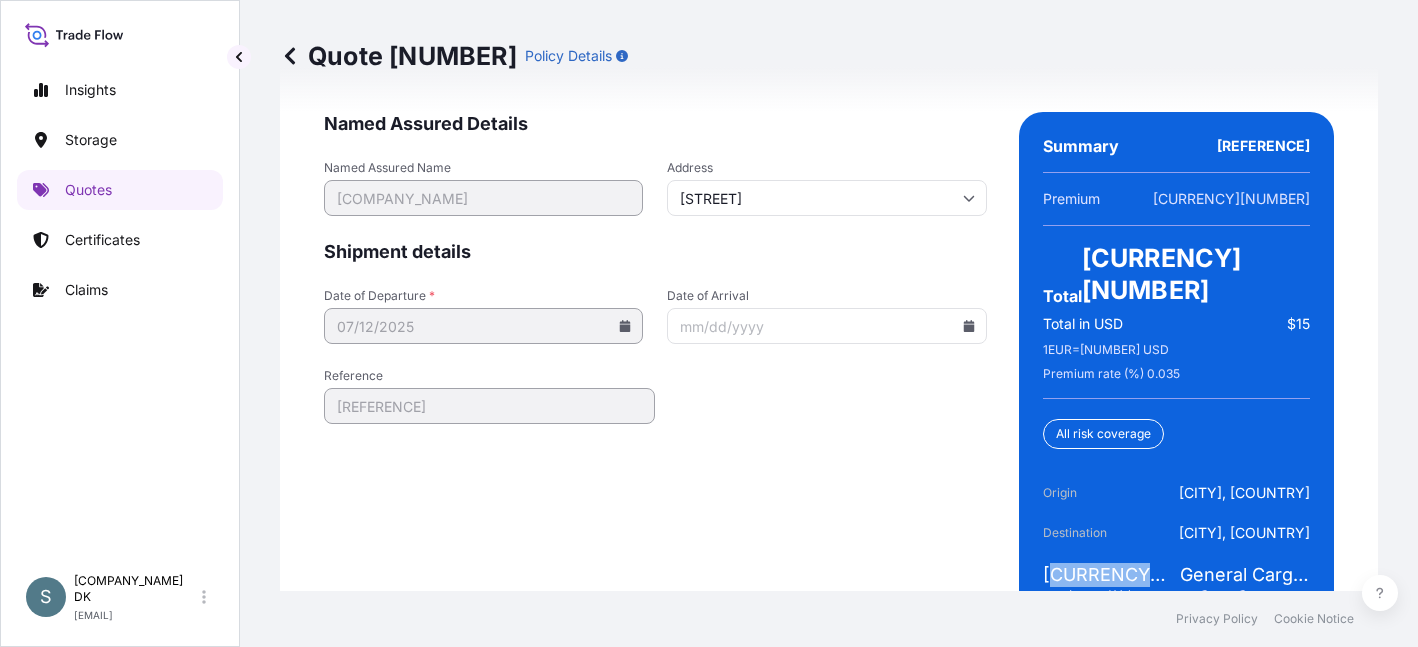 click on "[CURRENCY][NUMBER] [INSURED_VALUE]" at bounding box center (1108, 583) 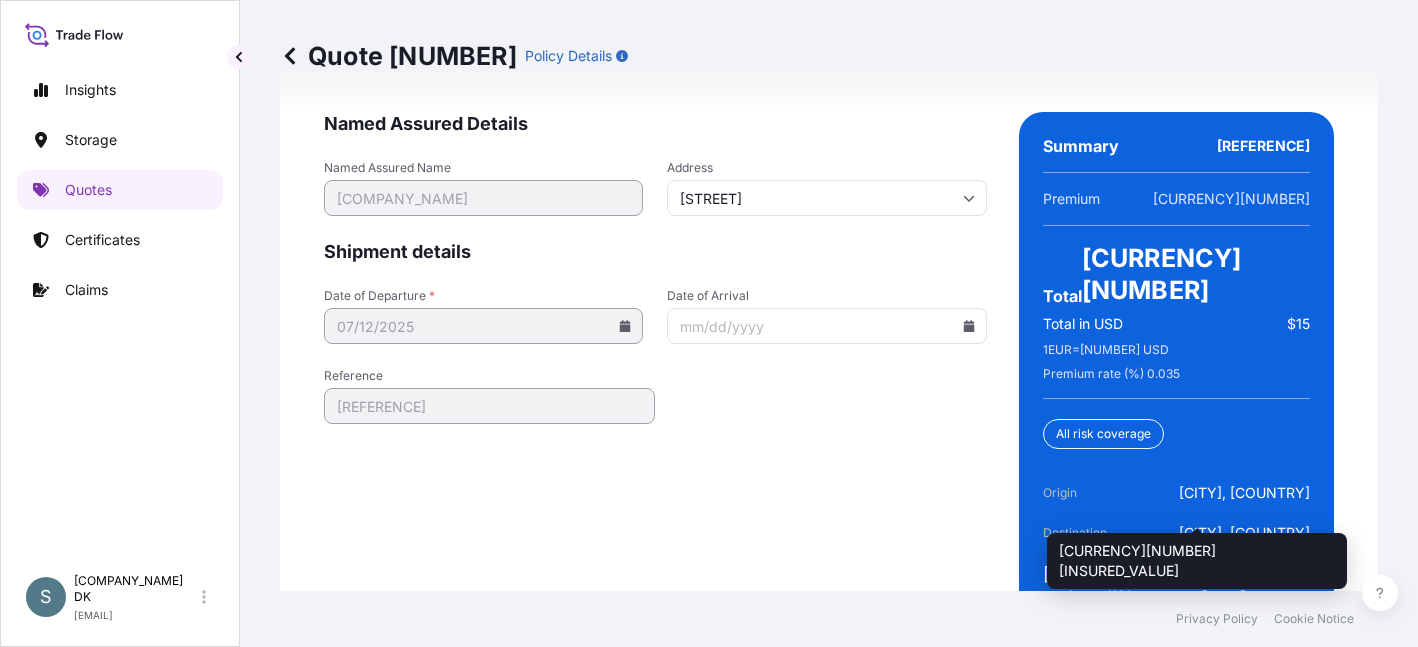 drag, startPoint x: 1147, startPoint y: 511, endPoint x: 1065, endPoint y: 509, distance: 82.02438 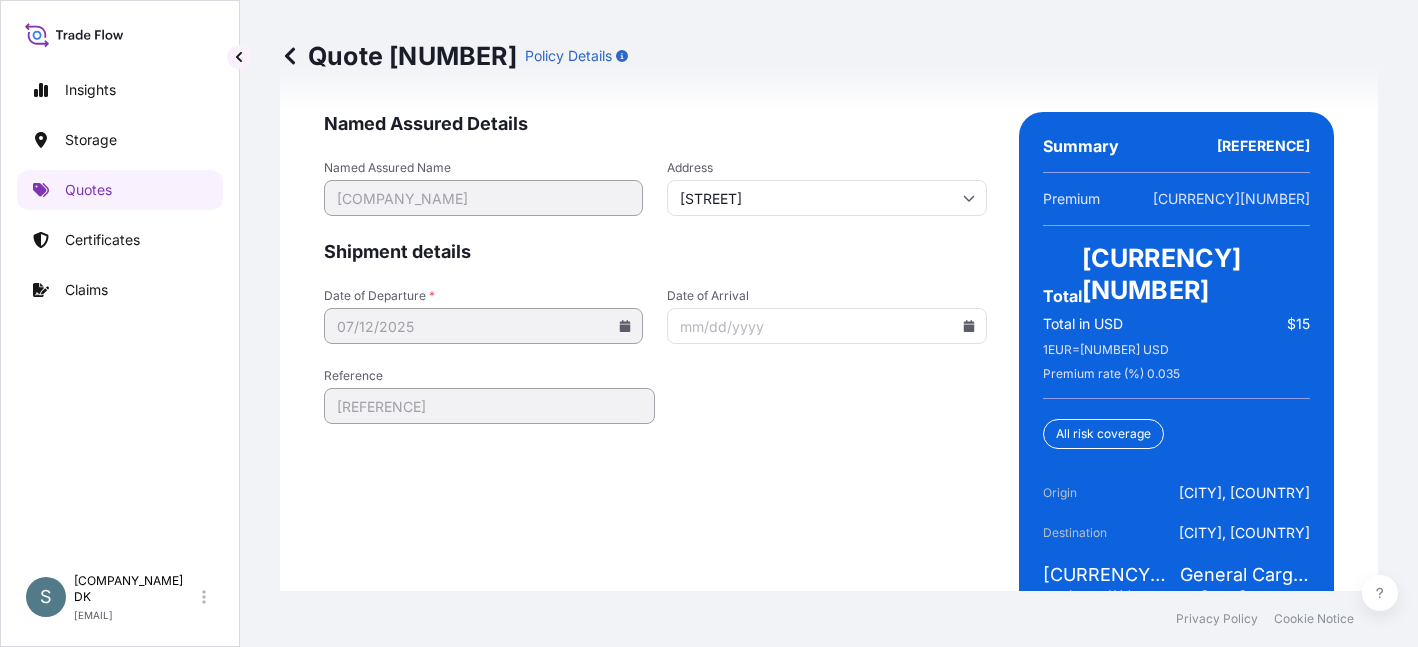 click on "Quote [NUMBER] Policy Details" at bounding box center (829, 56) 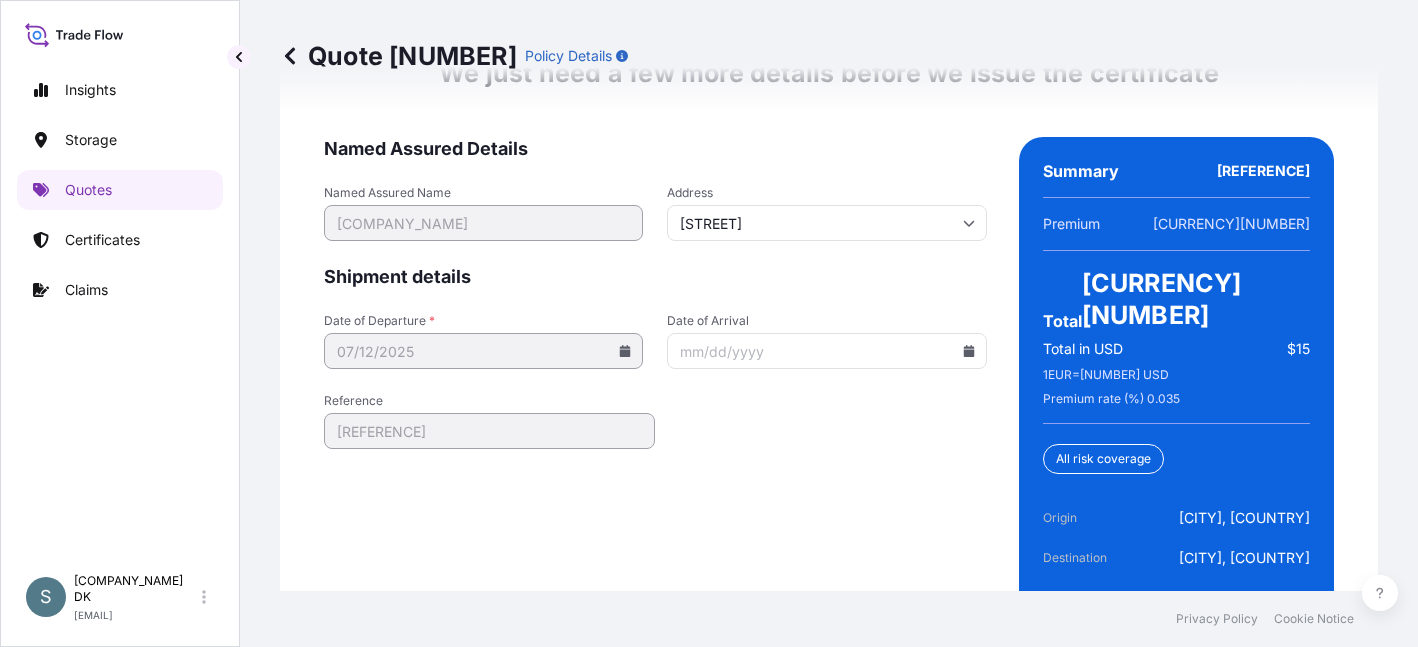 scroll, scrollTop: 3279, scrollLeft: 0, axis: vertical 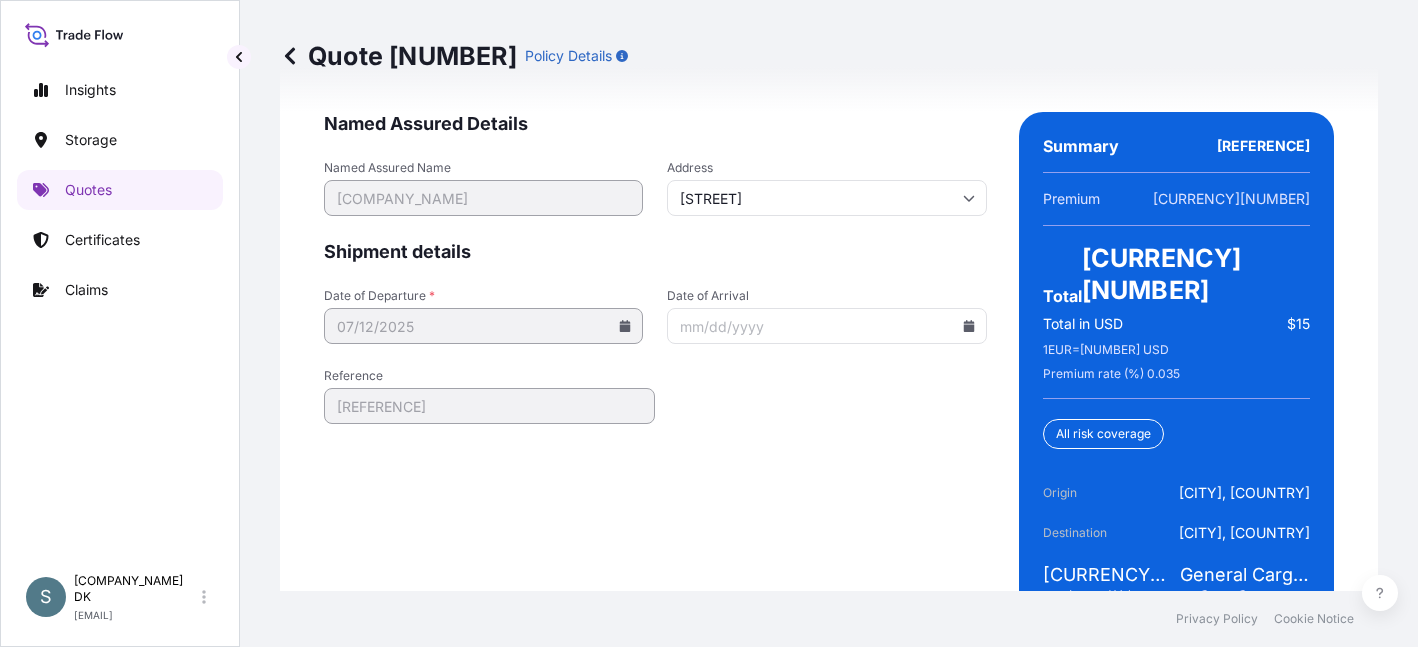 click on "Date of Arrival" at bounding box center [826, 326] 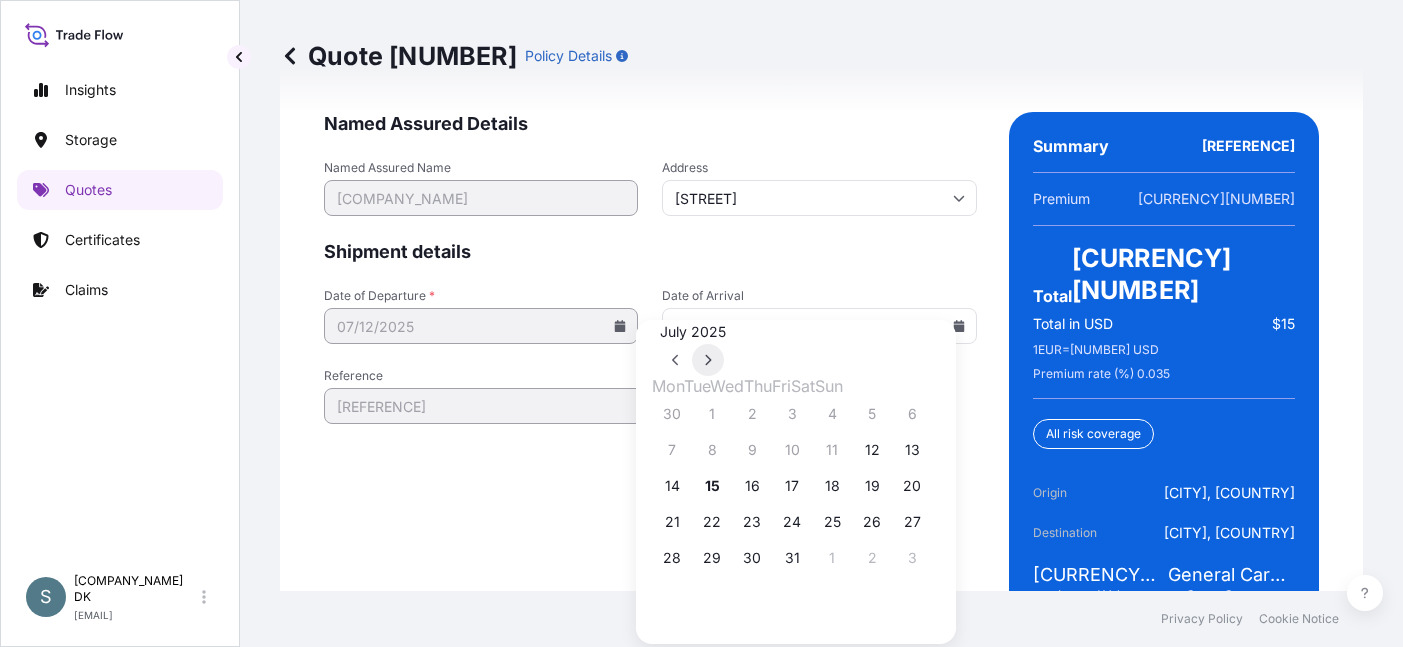 click 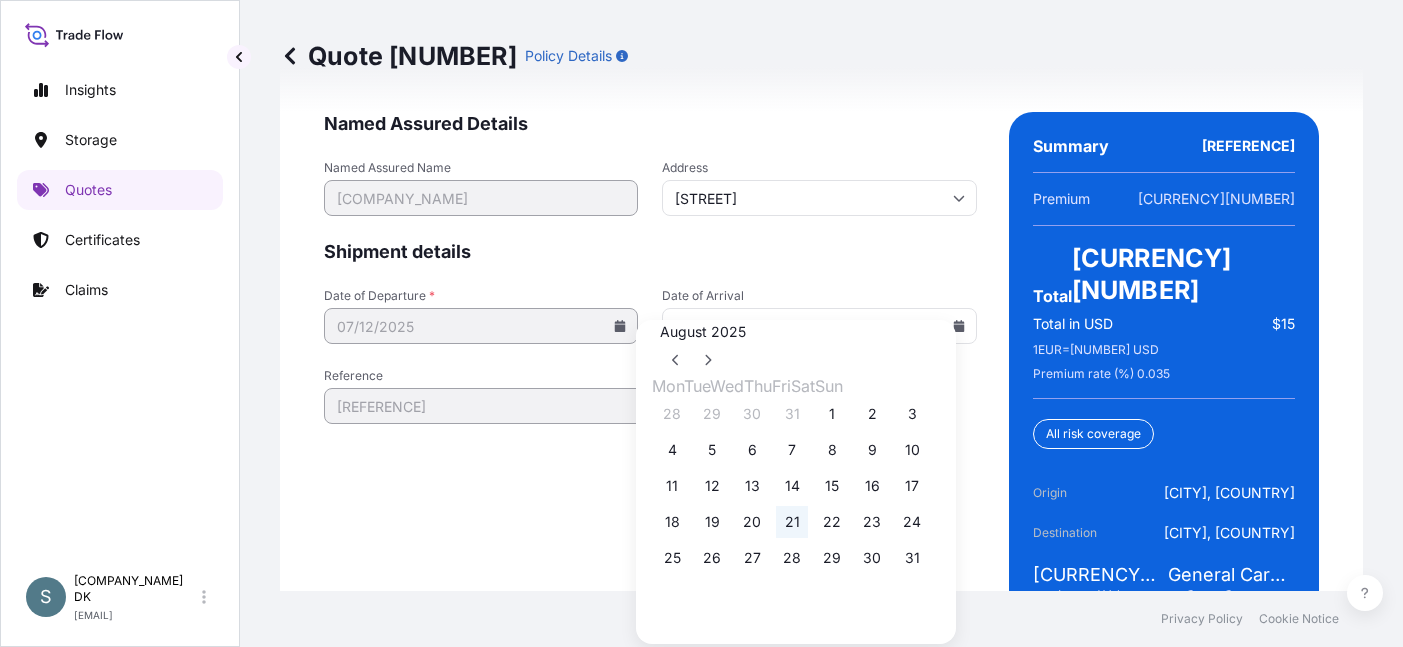 click on "21" at bounding box center (792, 522) 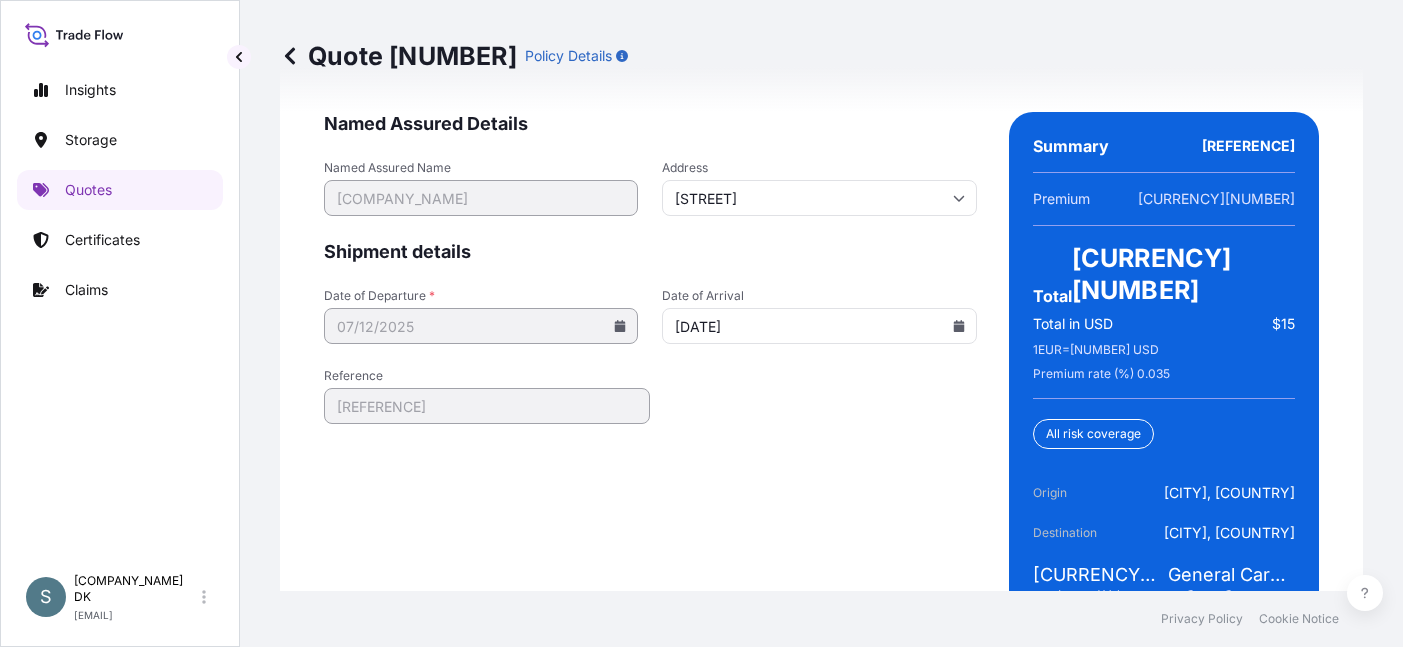 type on "[DATE]" 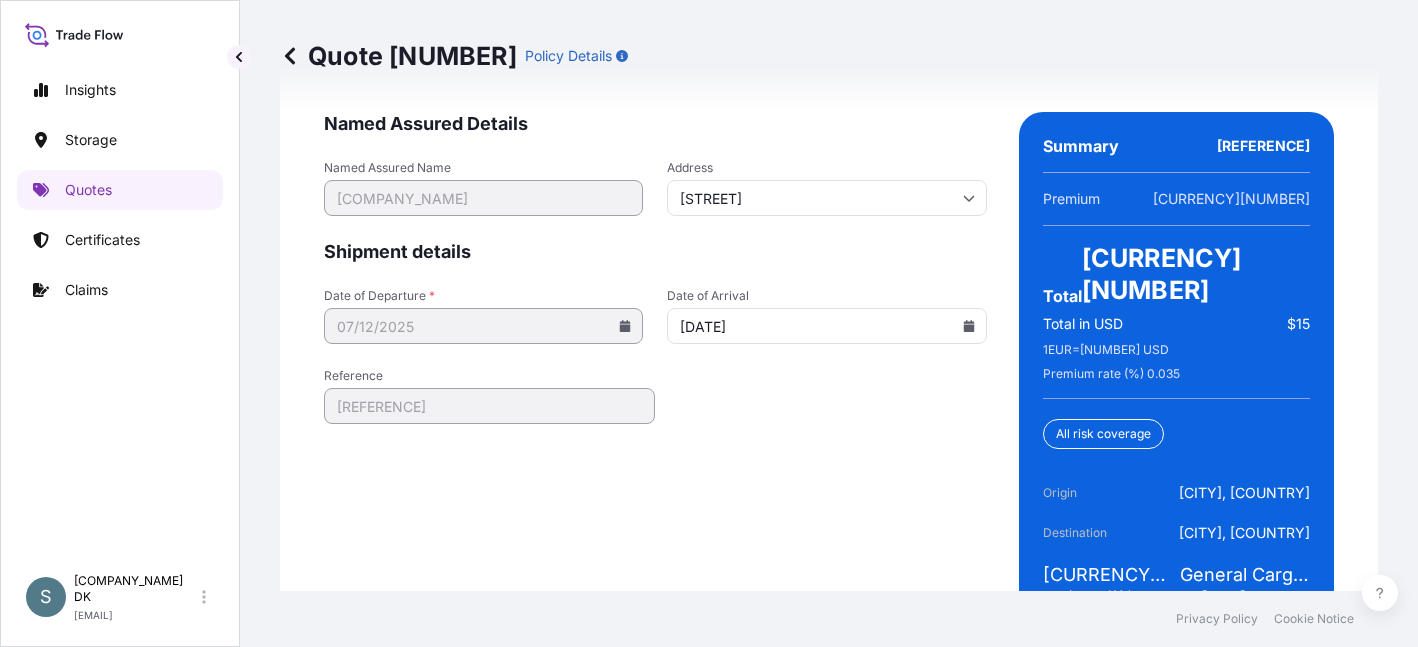 click on "Named Assured Details Named Assured Name   [COMPANY_NAME] Address   [STREET] Date of Departure   * [DATE] Date of Arrival   [DATE] Reference   [REFERENCE] Create Certificate" at bounding box center [655, 369] 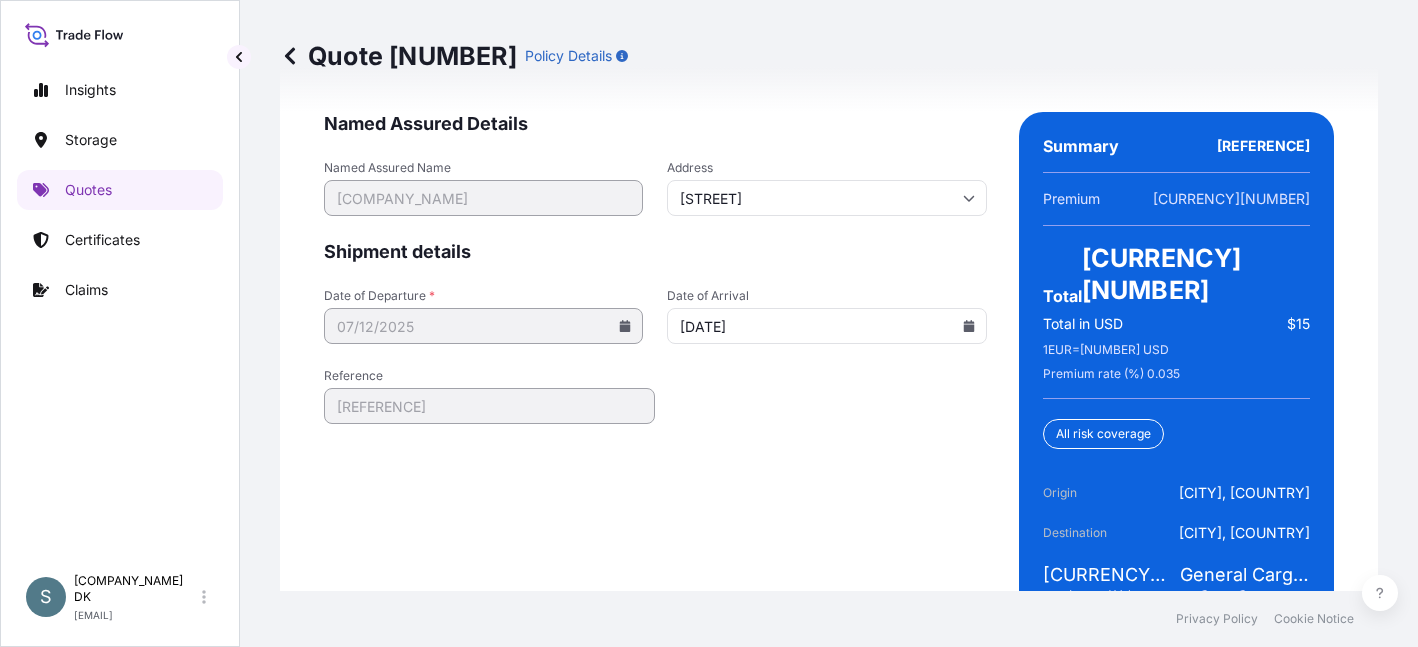 click on "Named Assured Details Named Assured Name   [COMPANY_NAME] Address   [STREET] Date of Departure   * [DATE] Date of Arrival   [DATE] Reference   [REFERENCE] Create Certificate" at bounding box center [655, 369] 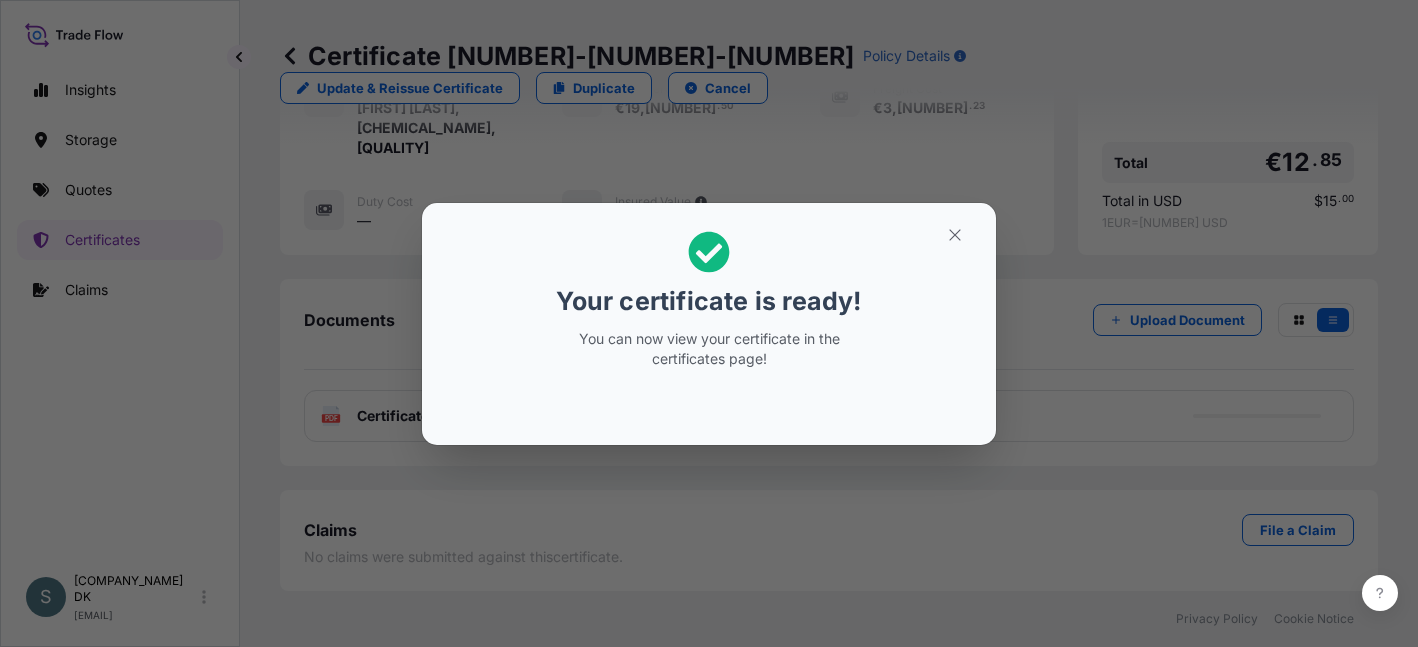 scroll, scrollTop: 0, scrollLeft: 0, axis: both 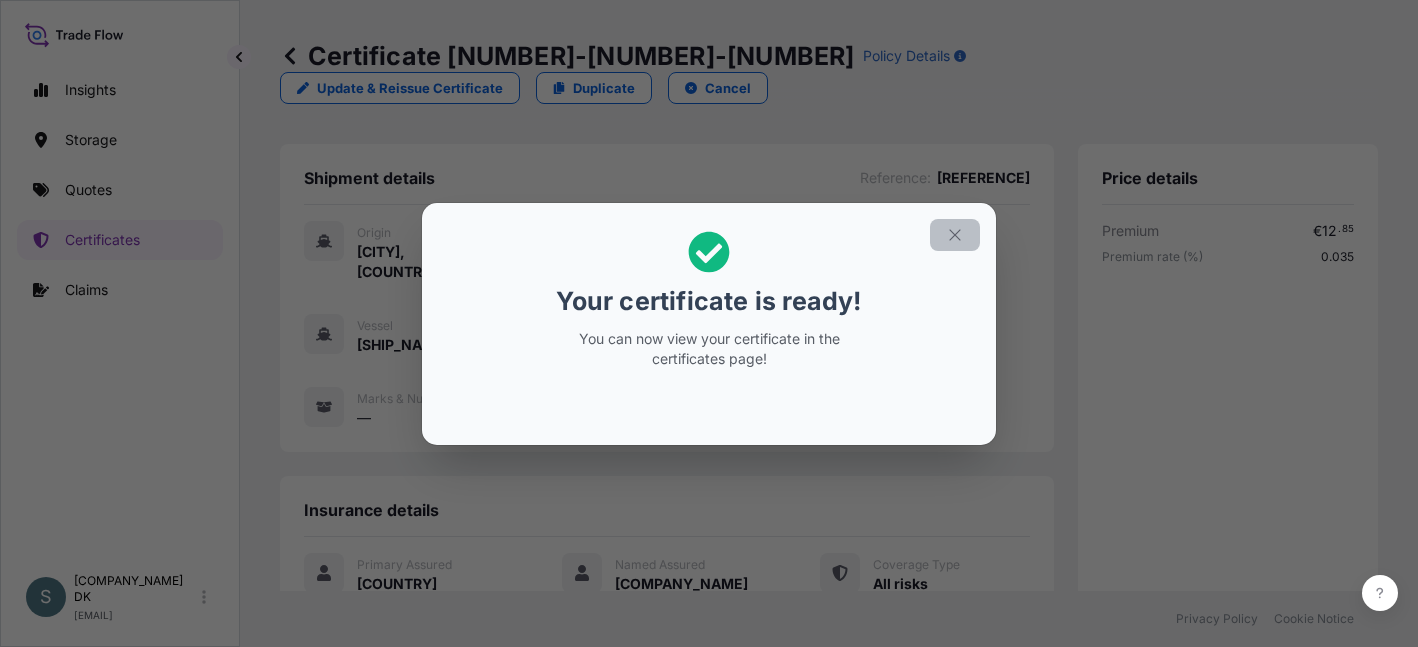 click at bounding box center (955, 235) 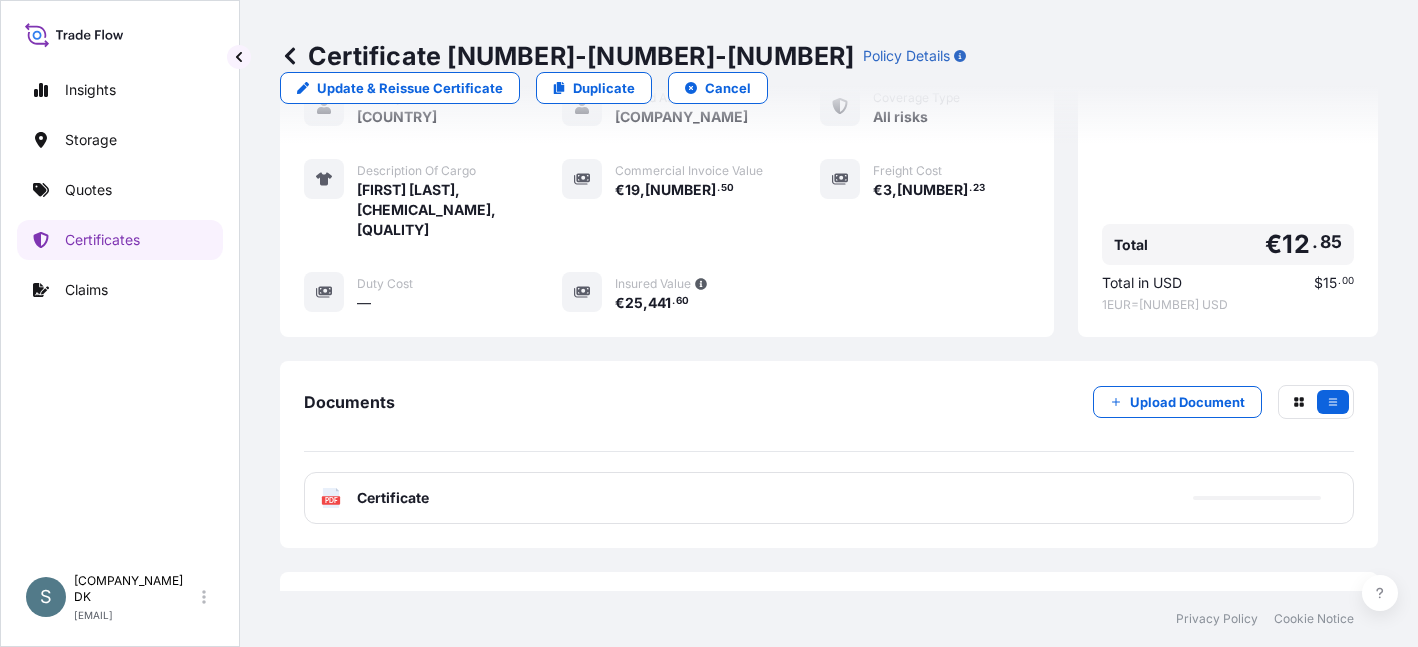 scroll, scrollTop: 557, scrollLeft: 0, axis: vertical 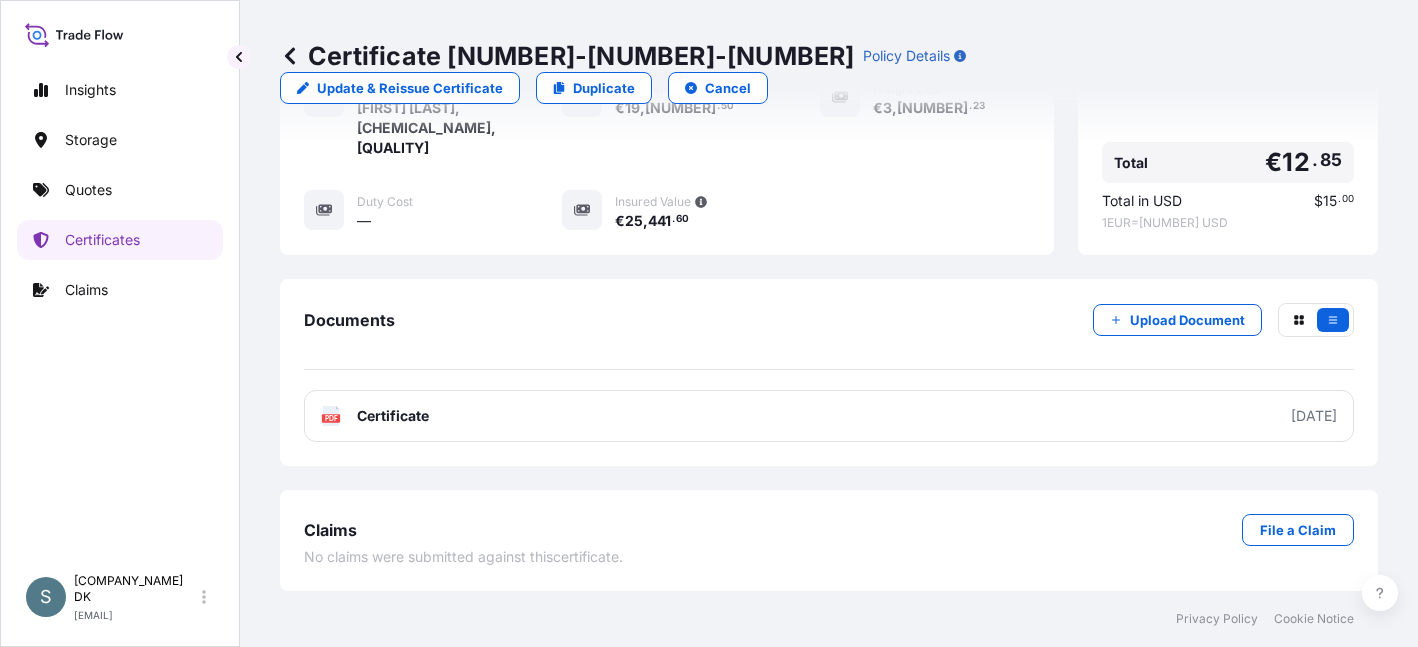 click 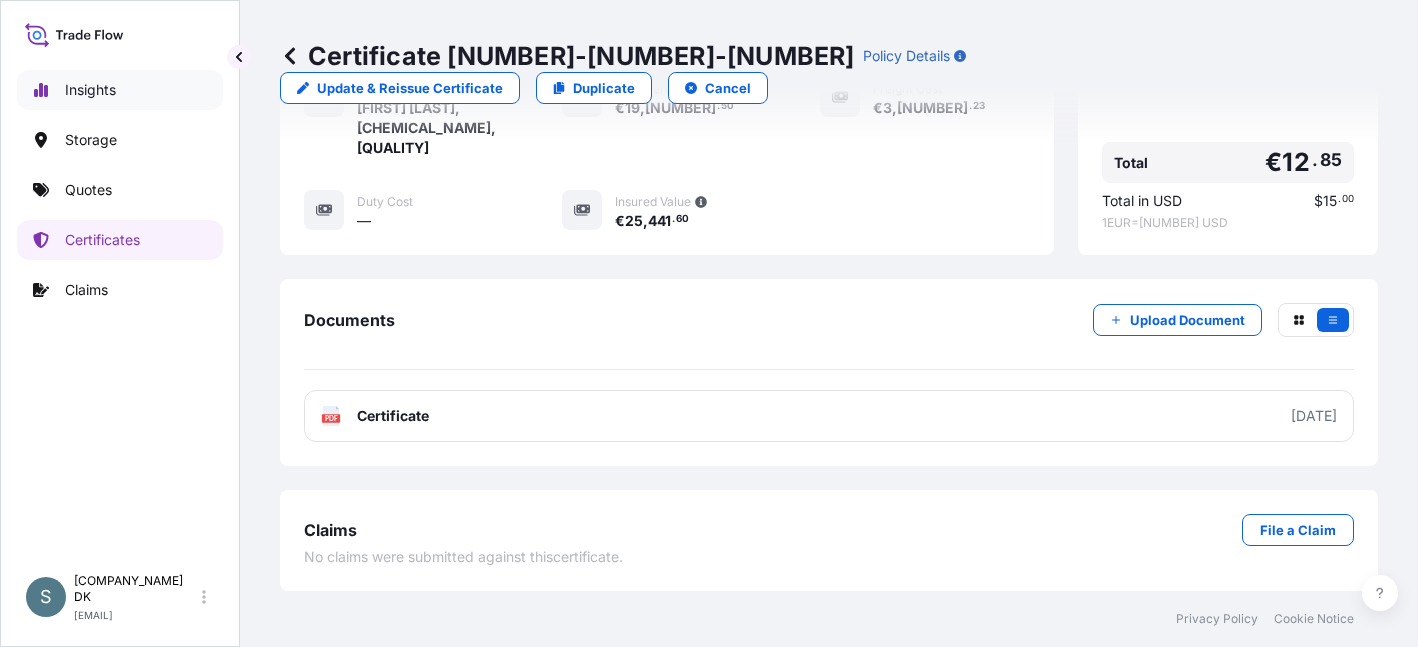 click on "Insights" at bounding box center [120, 90] 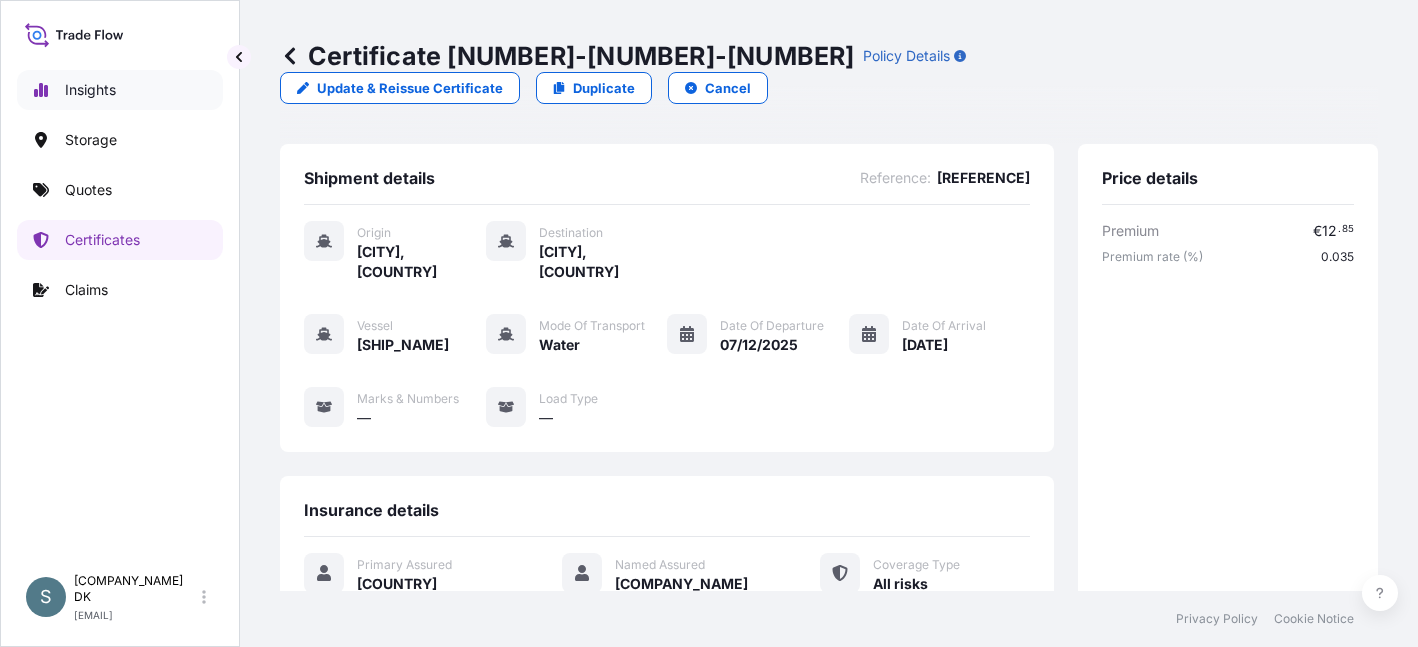 select on "2025" 